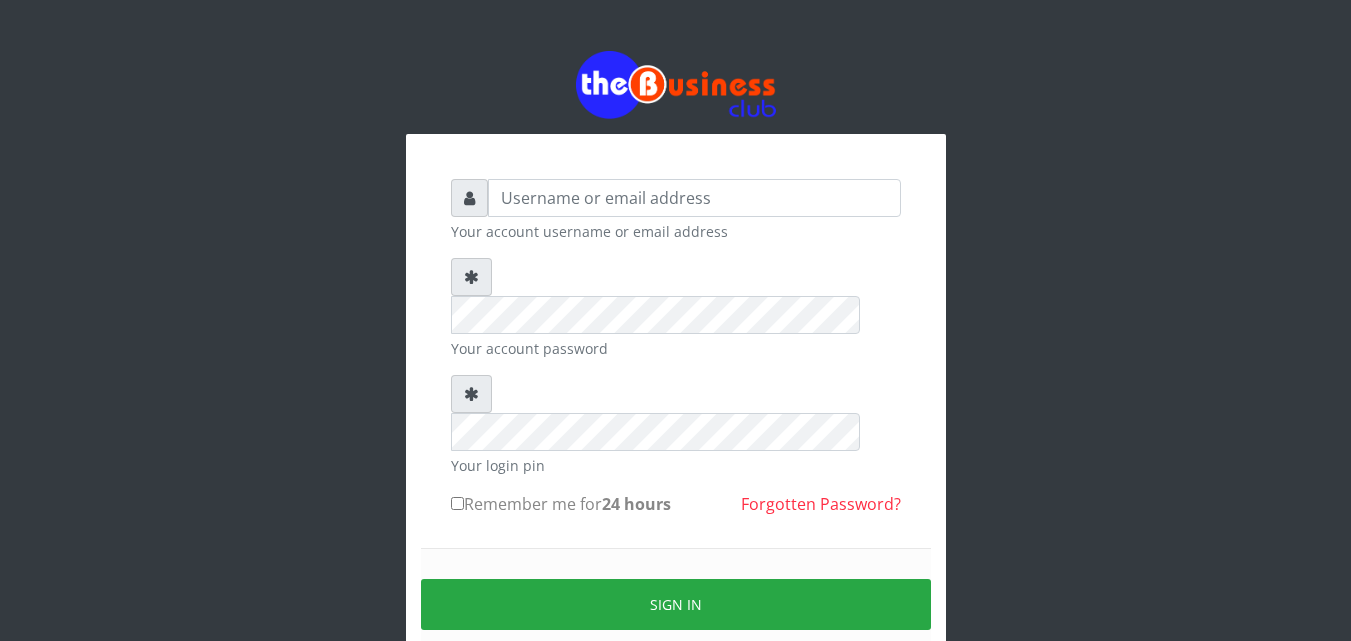 scroll, scrollTop: 0, scrollLeft: 0, axis: both 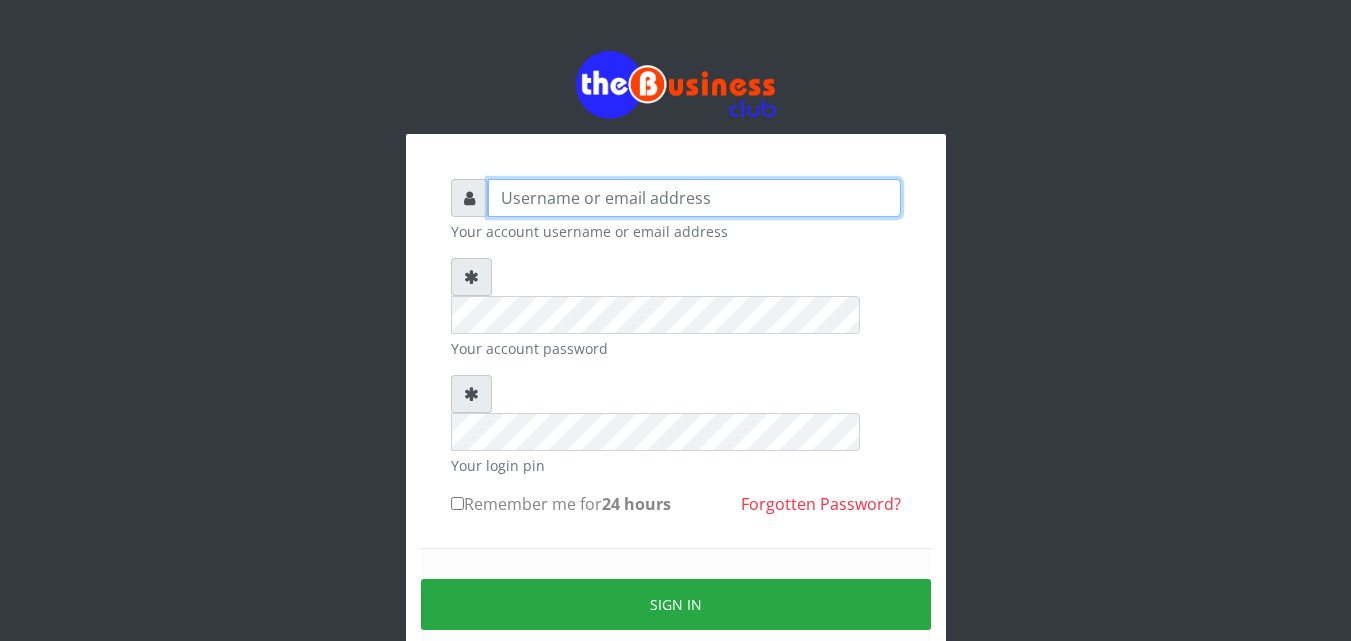 click at bounding box center [694, 198] 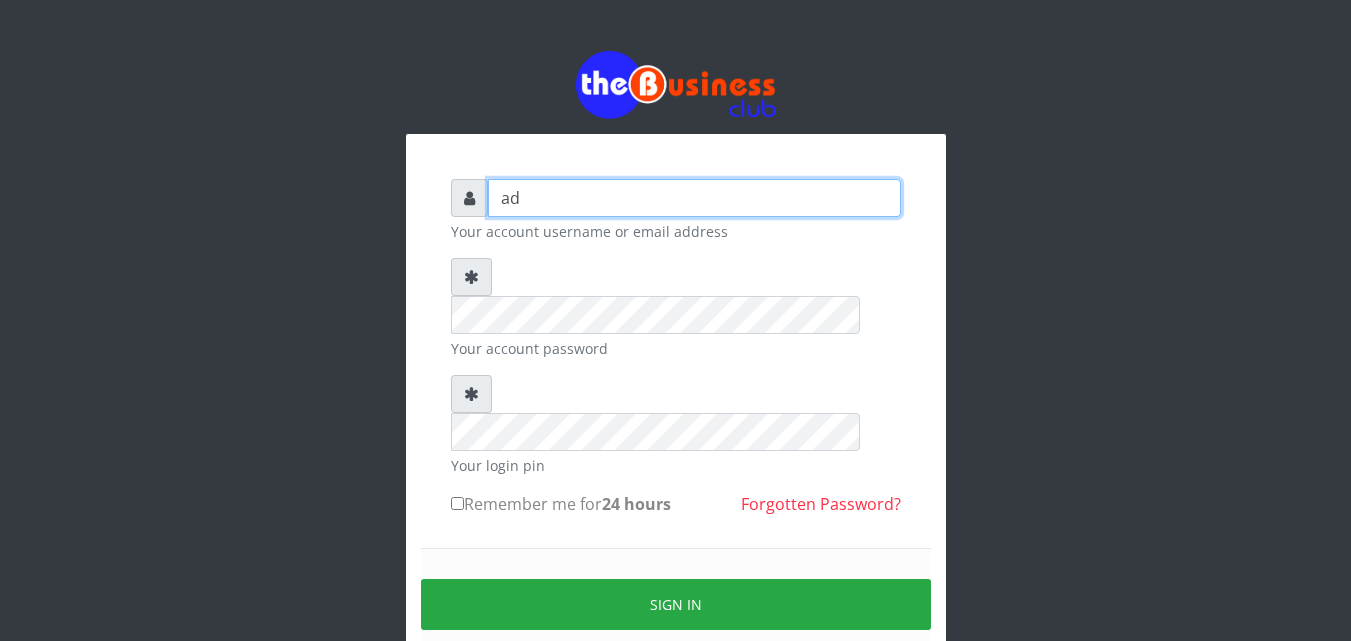type on "a" 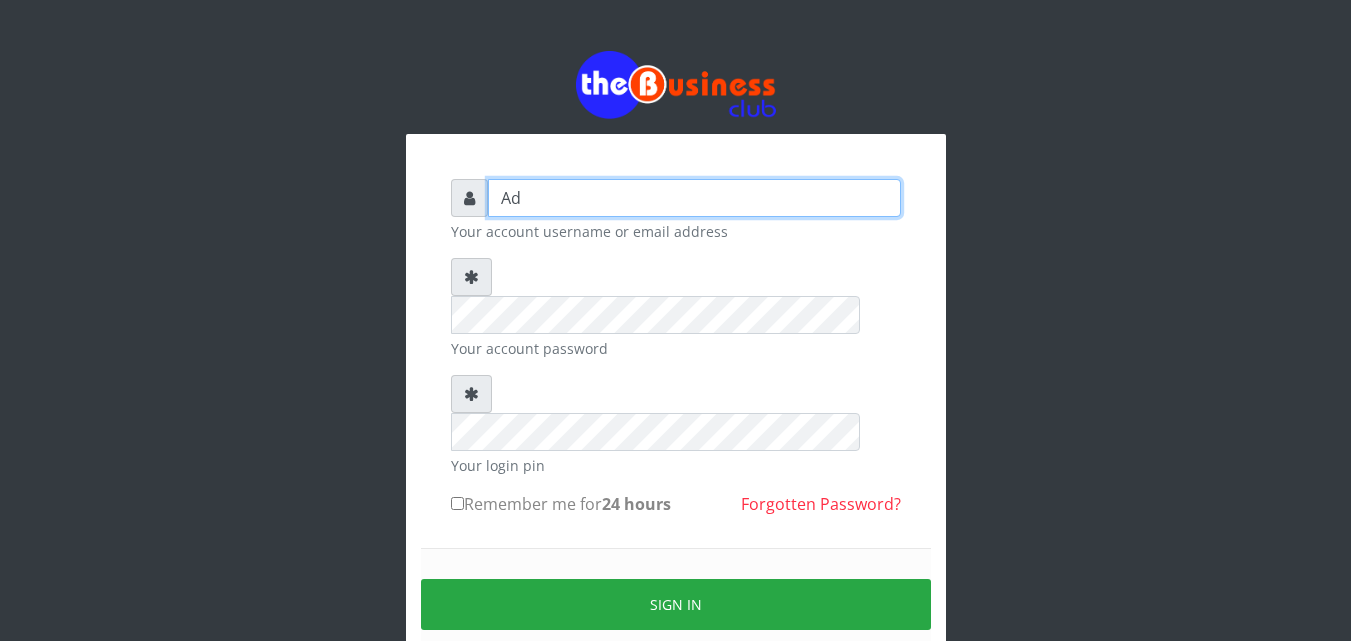 type on "A" 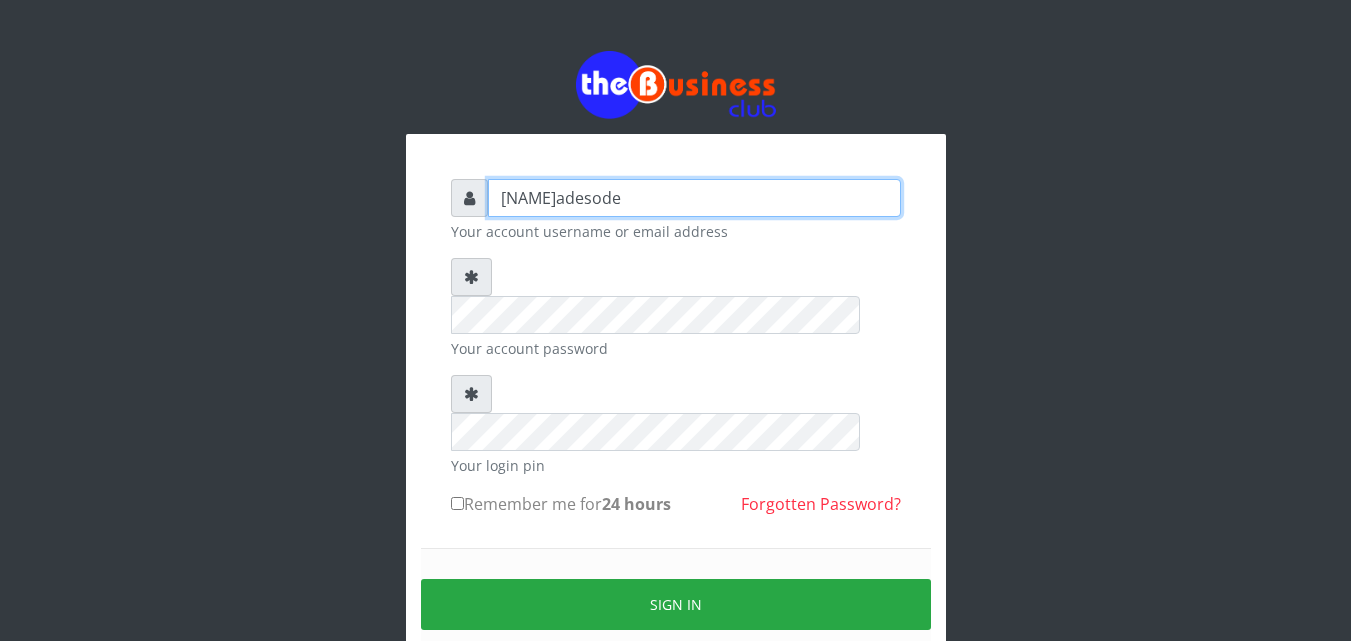 type on "Sarahadesode" 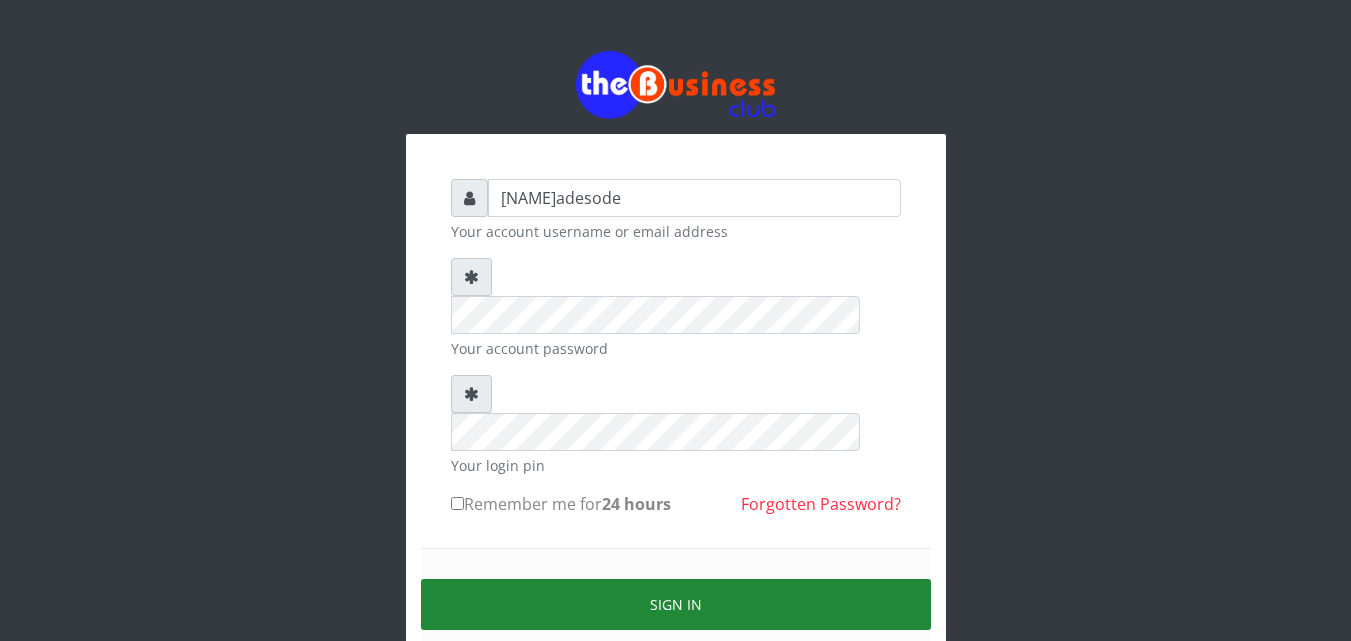 click on "Sign in" at bounding box center [676, 604] 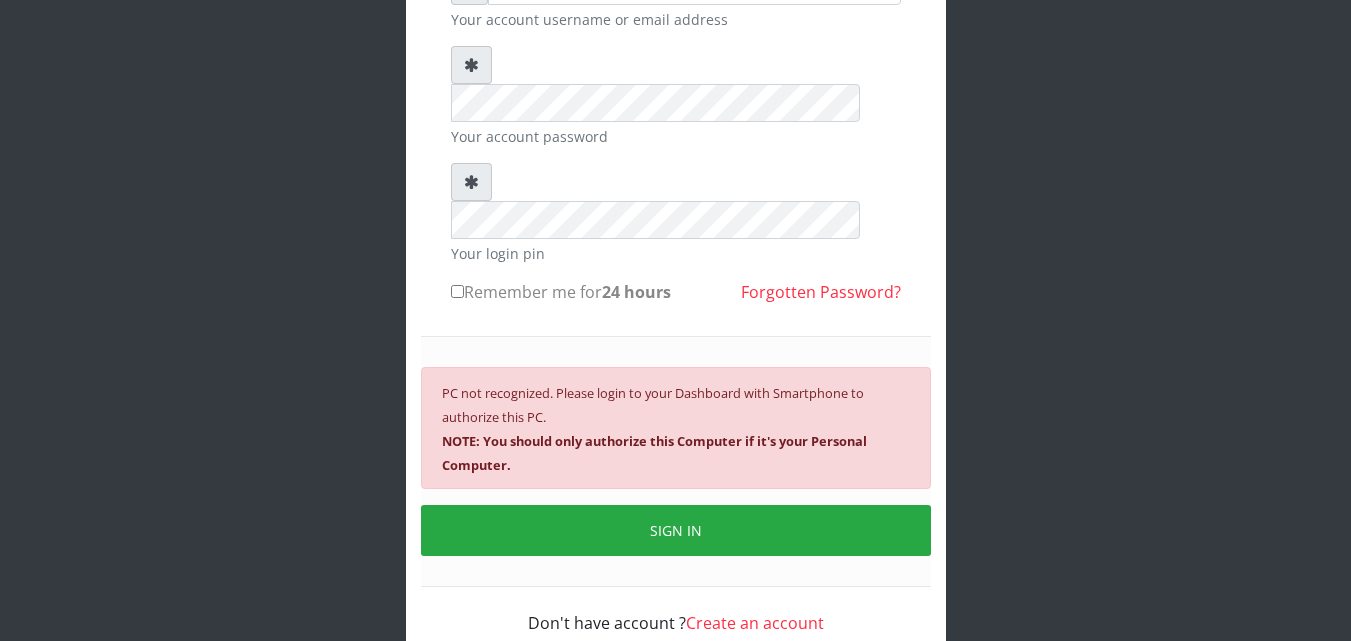 scroll, scrollTop: 216, scrollLeft: 0, axis: vertical 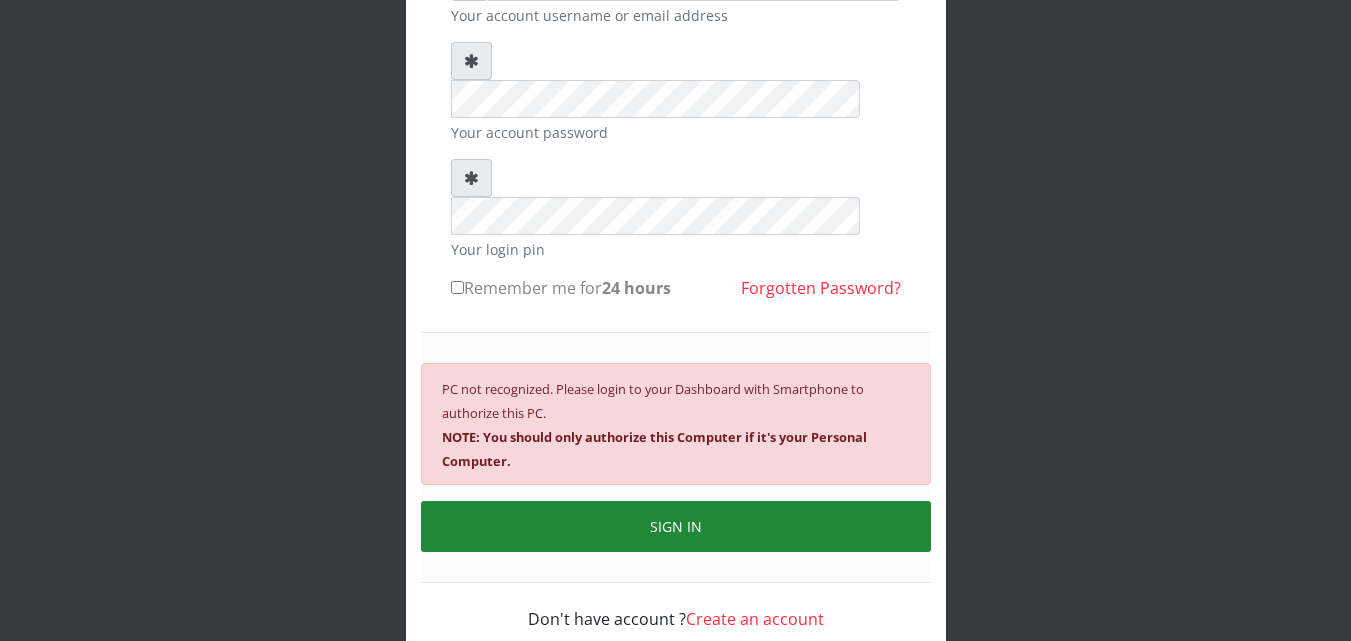 click on "SIGN IN" at bounding box center [676, 526] 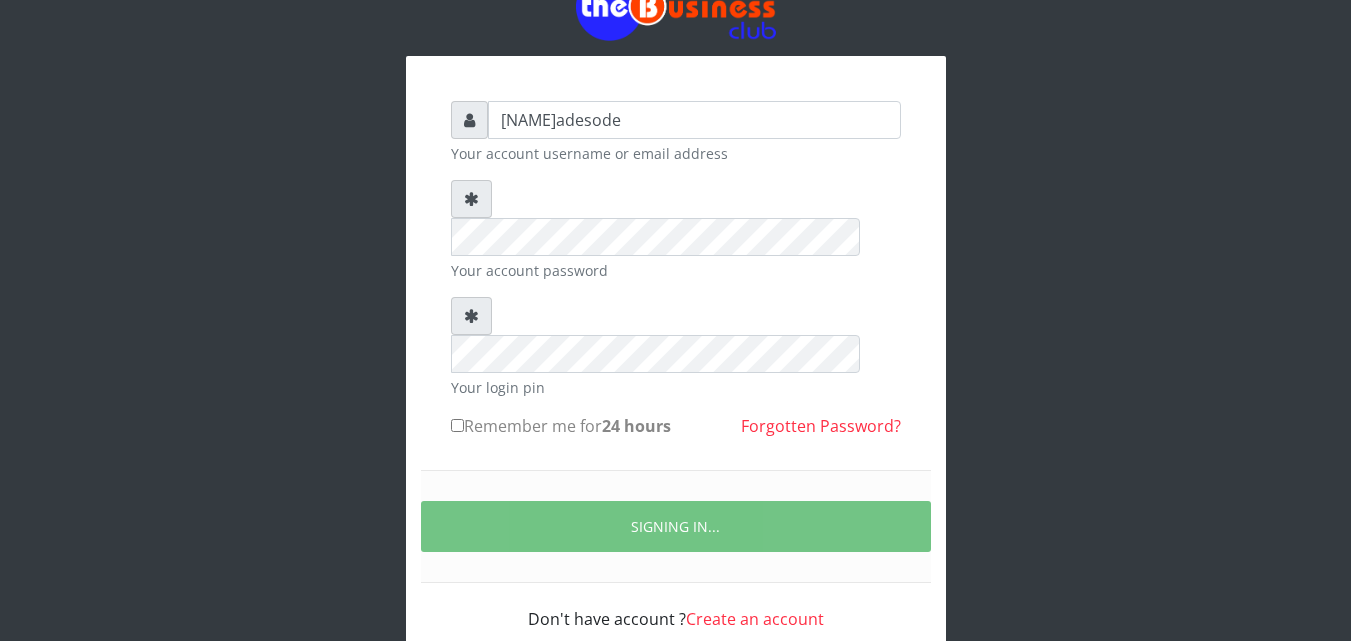 scroll, scrollTop: 216, scrollLeft: 0, axis: vertical 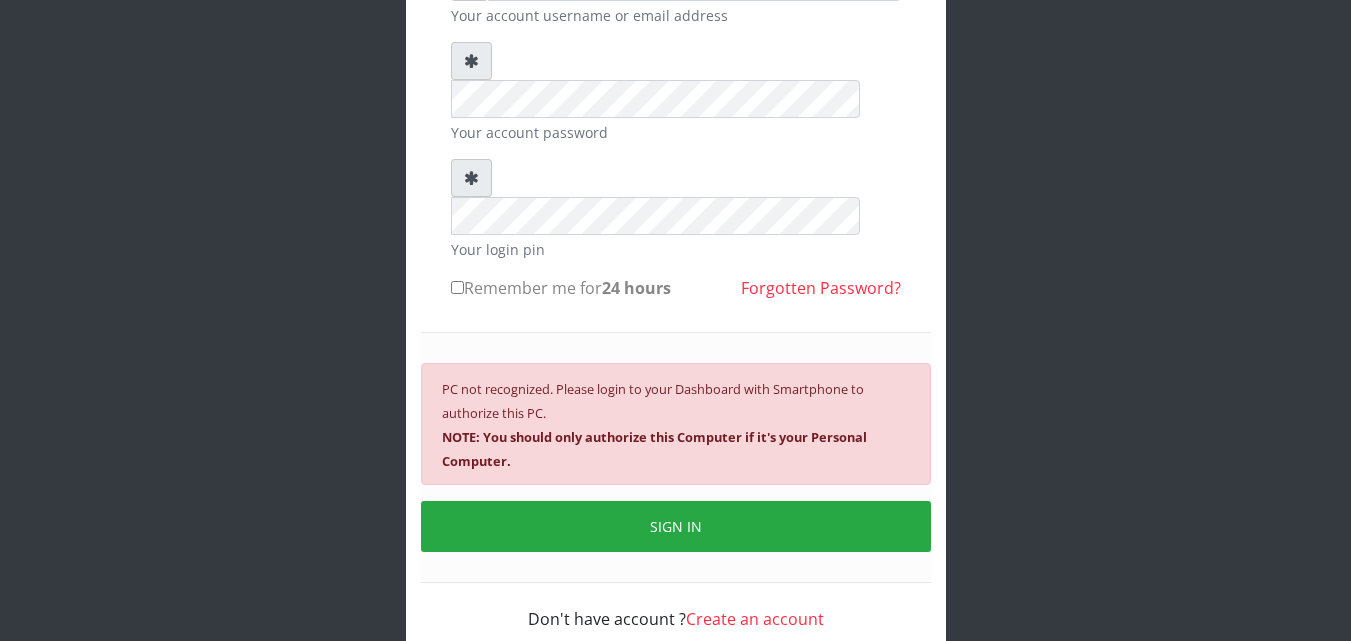 click on "PC not recognized. Please login to your Dashboard with Smartphone to authorize this PC. NOTE: You should only authorize this Computer if it's your Personal Computer." at bounding box center (676, 424) 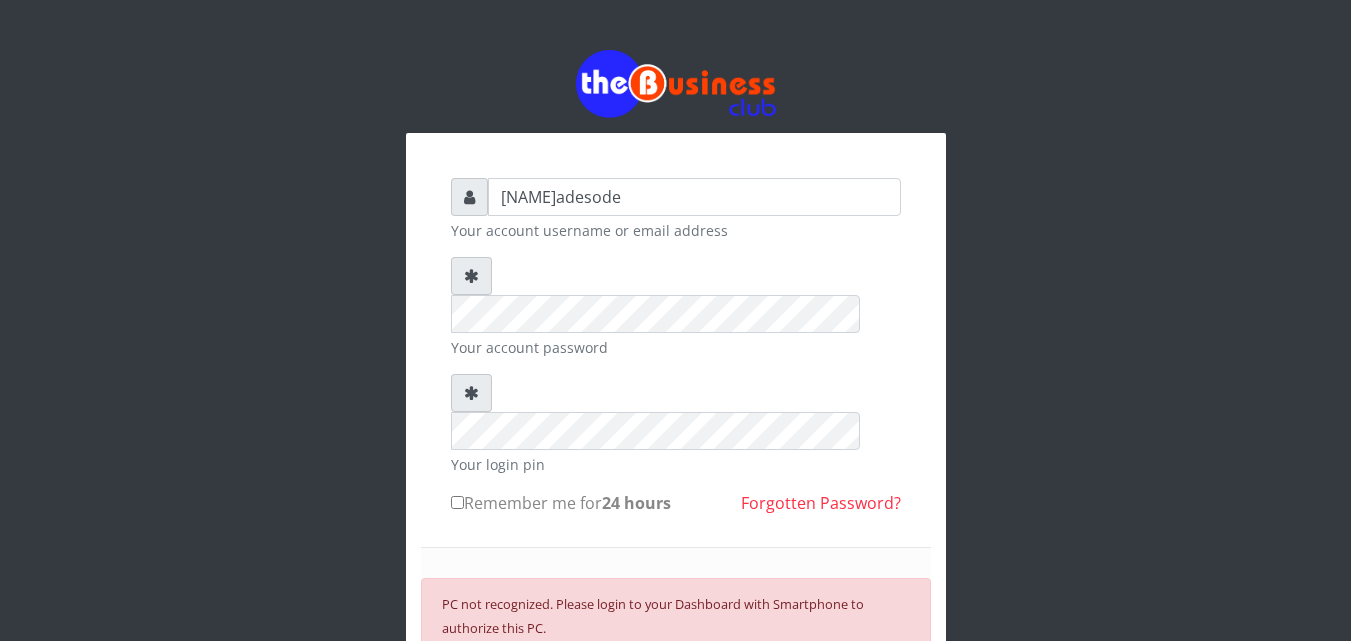 scroll, scrollTop: 0, scrollLeft: 0, axis: both 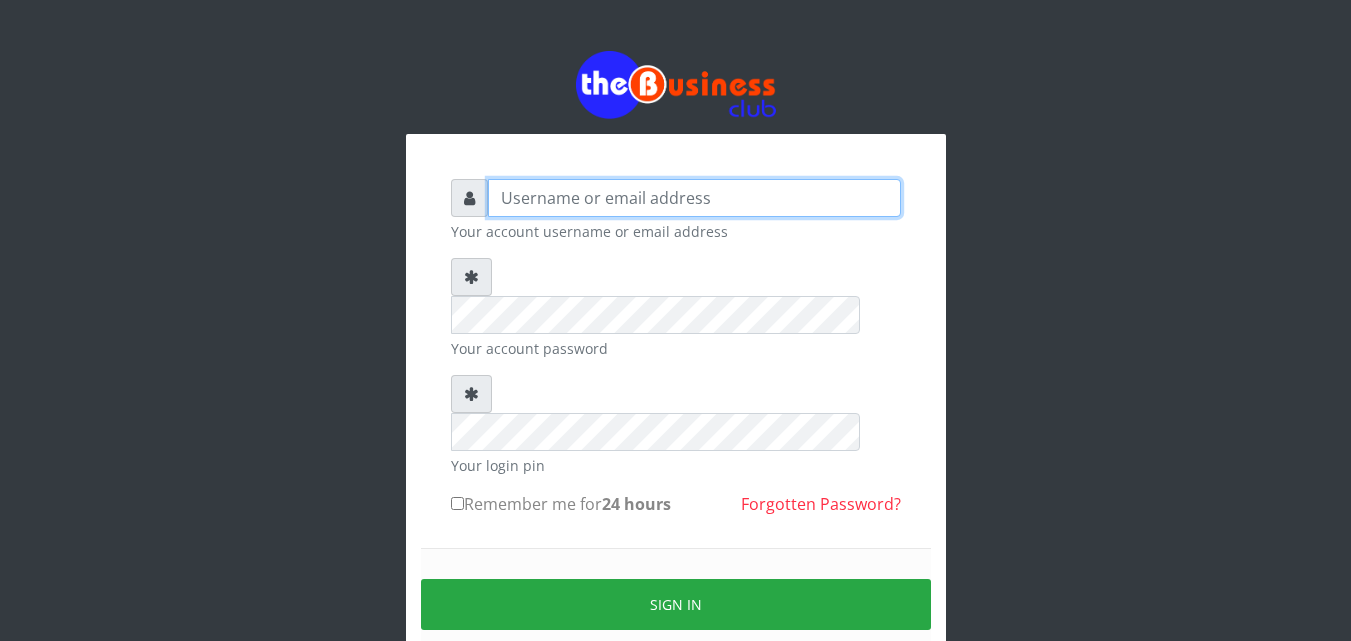 type on "[FIRST]" 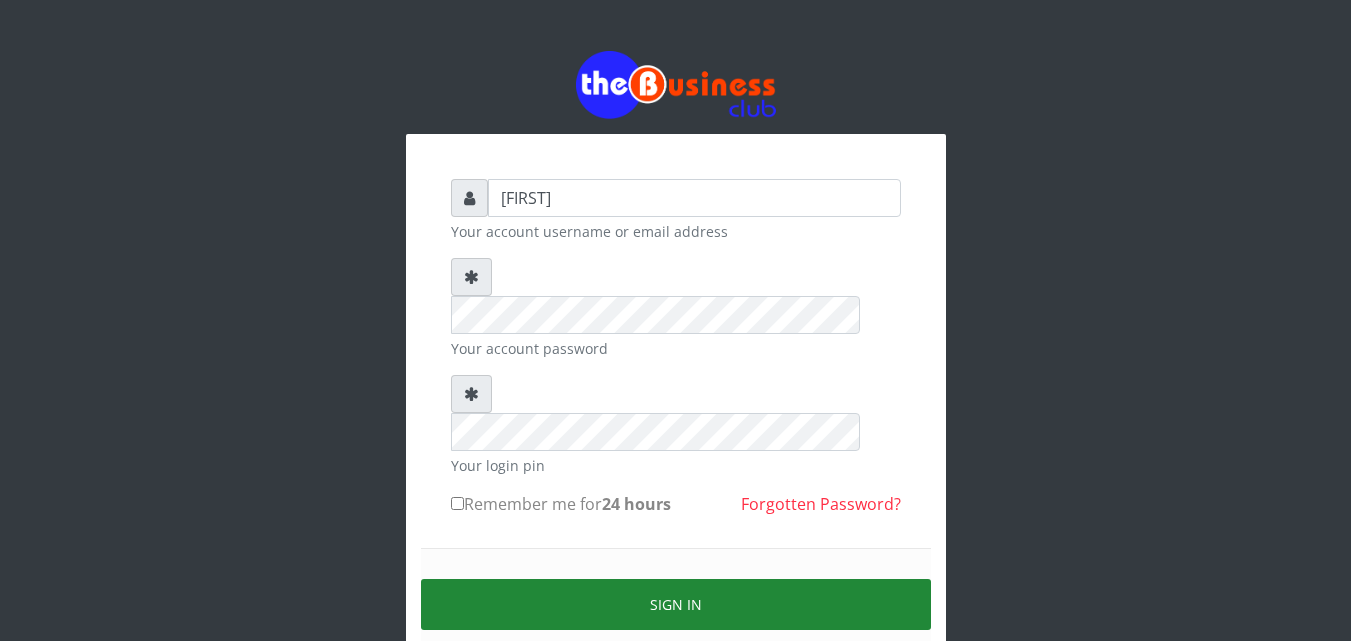 click on "Sign in" at bounding box center [676, 604] 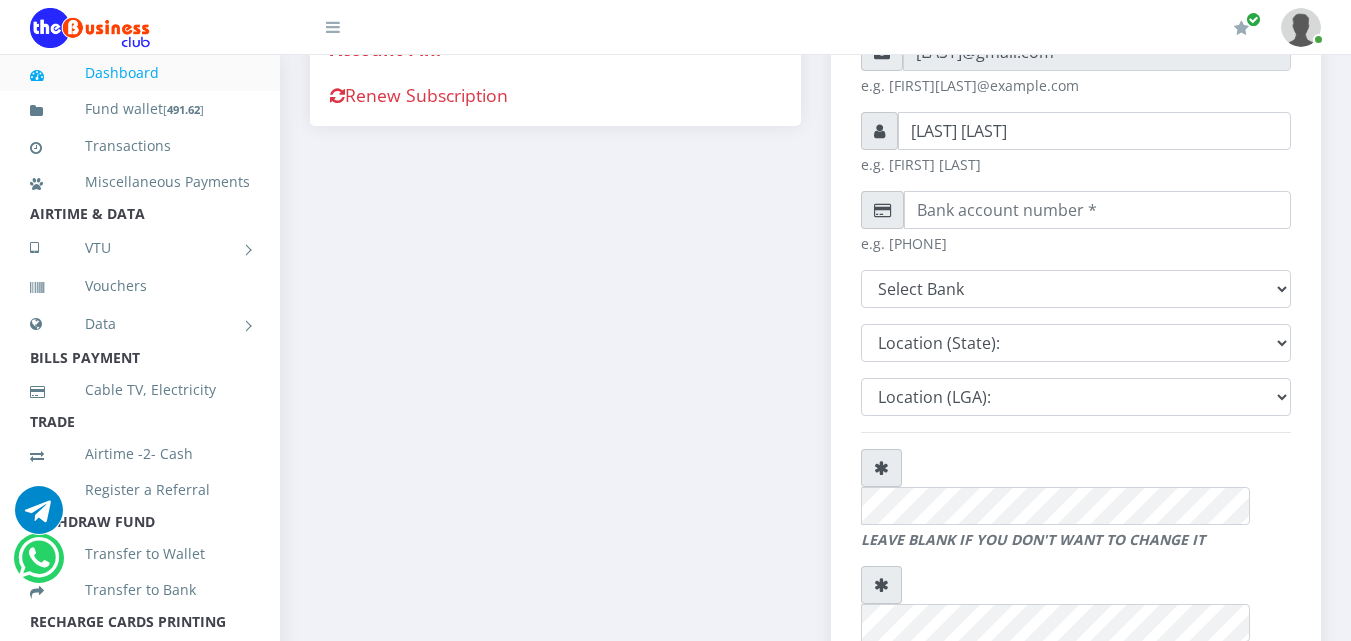 scroll, scrollTop: 700, scrollLeft: 0, axis: vertical 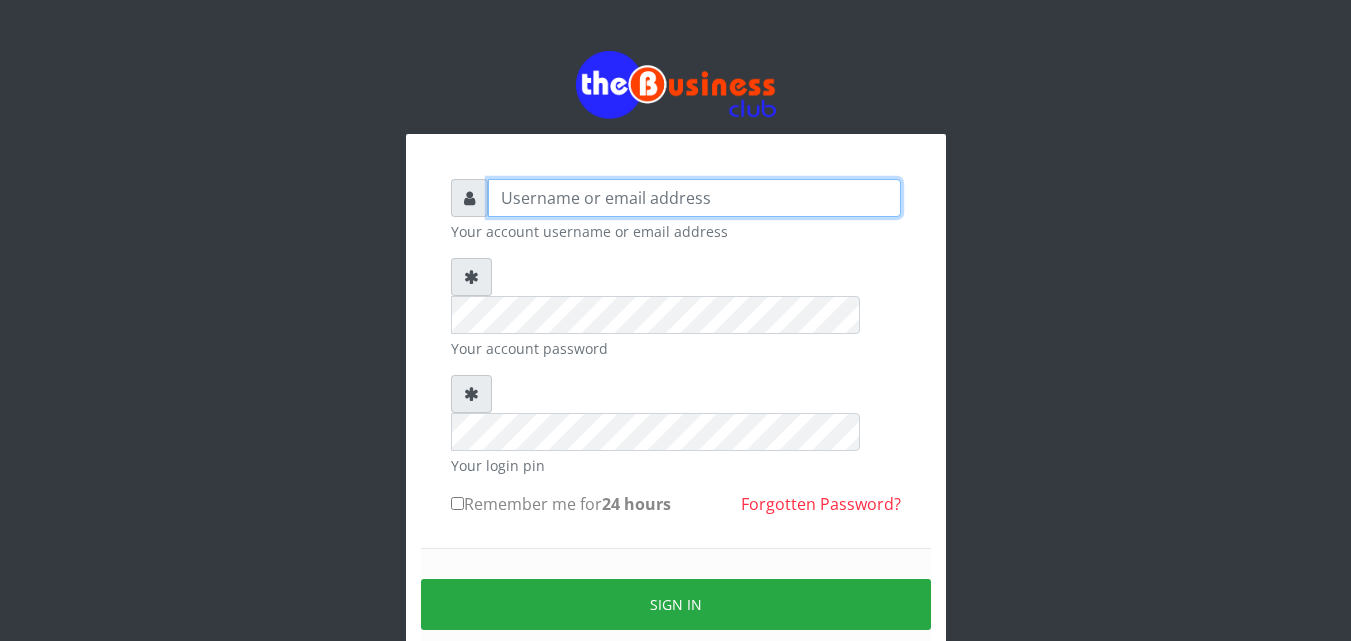 click at bounding box center (694, 198) 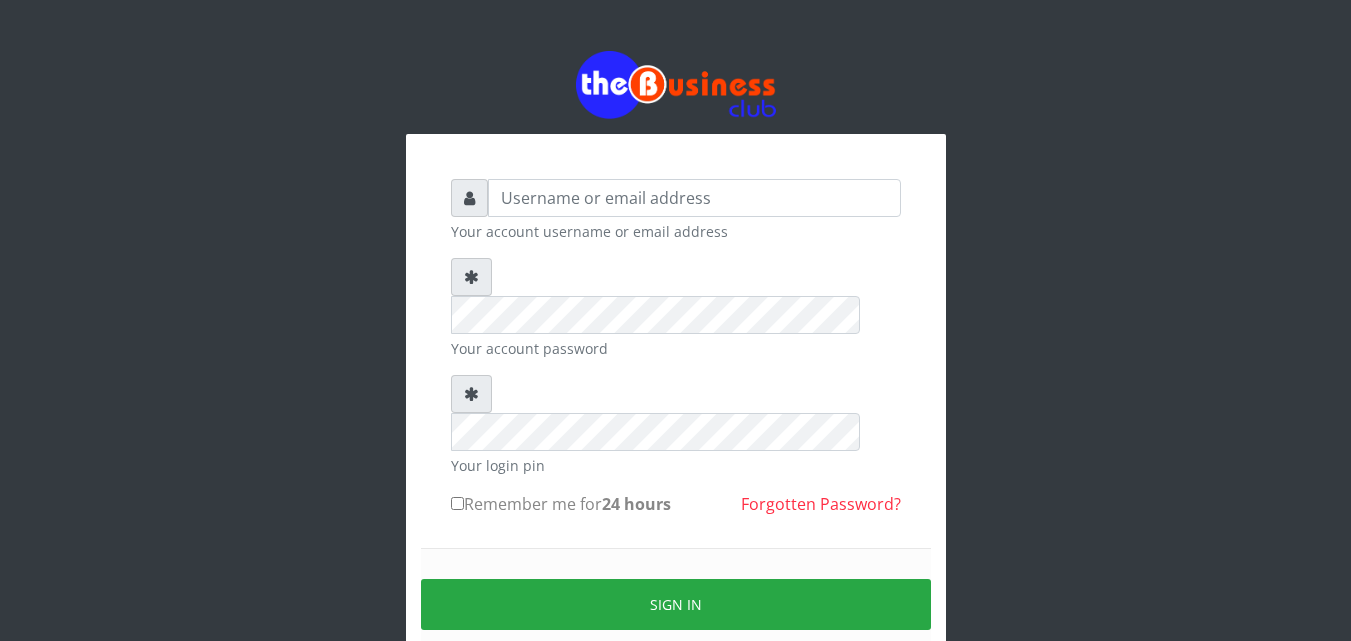 scroll, scrollTop: 0, scrollLeft: 0, axis: both 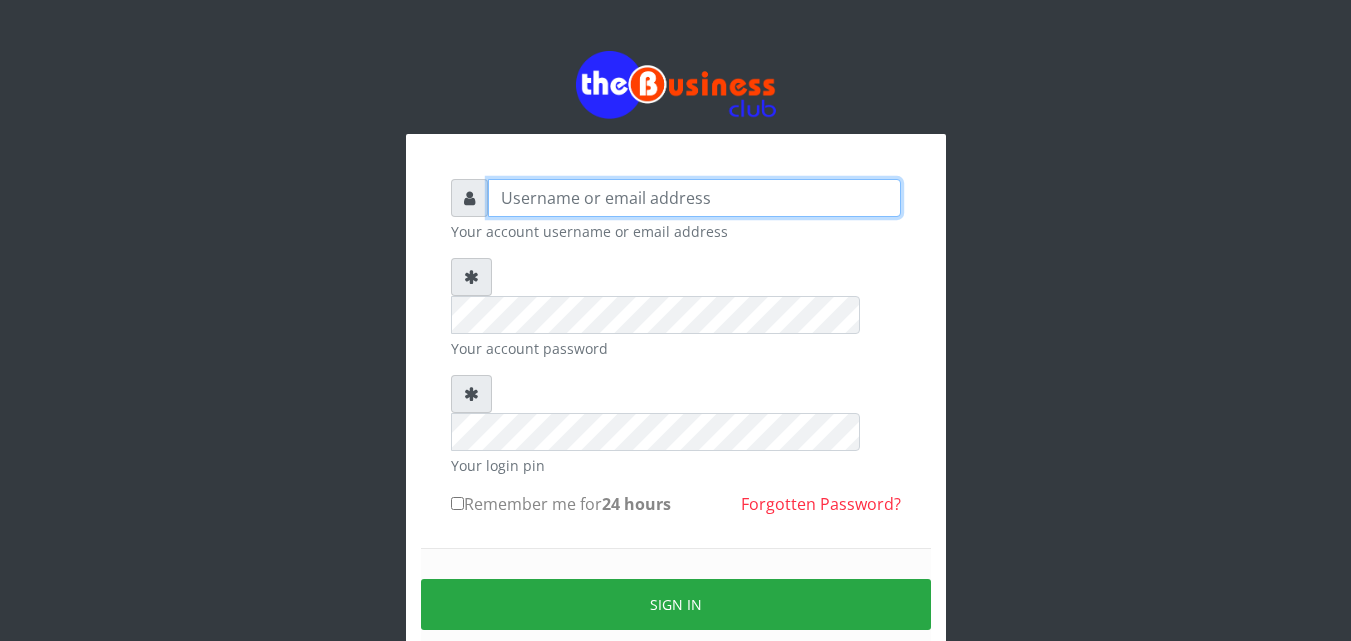 click at bounding box center (694, 198) 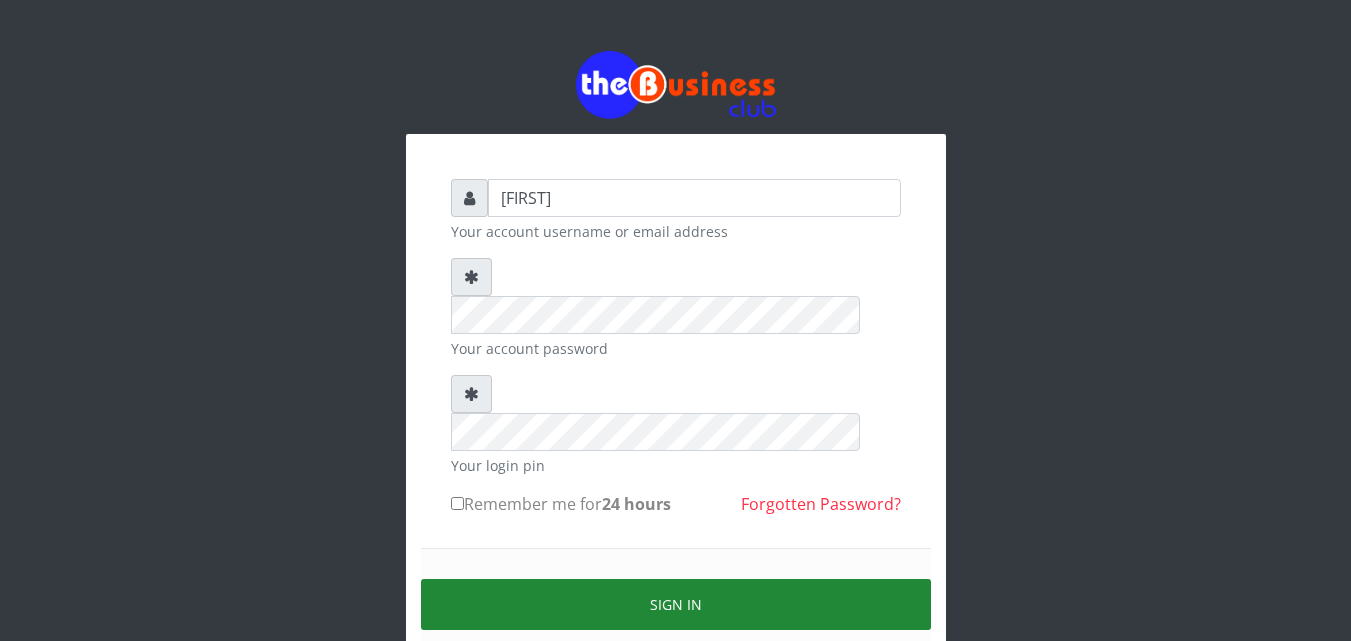 click on "Sign in" at bounding box center (676, 604) 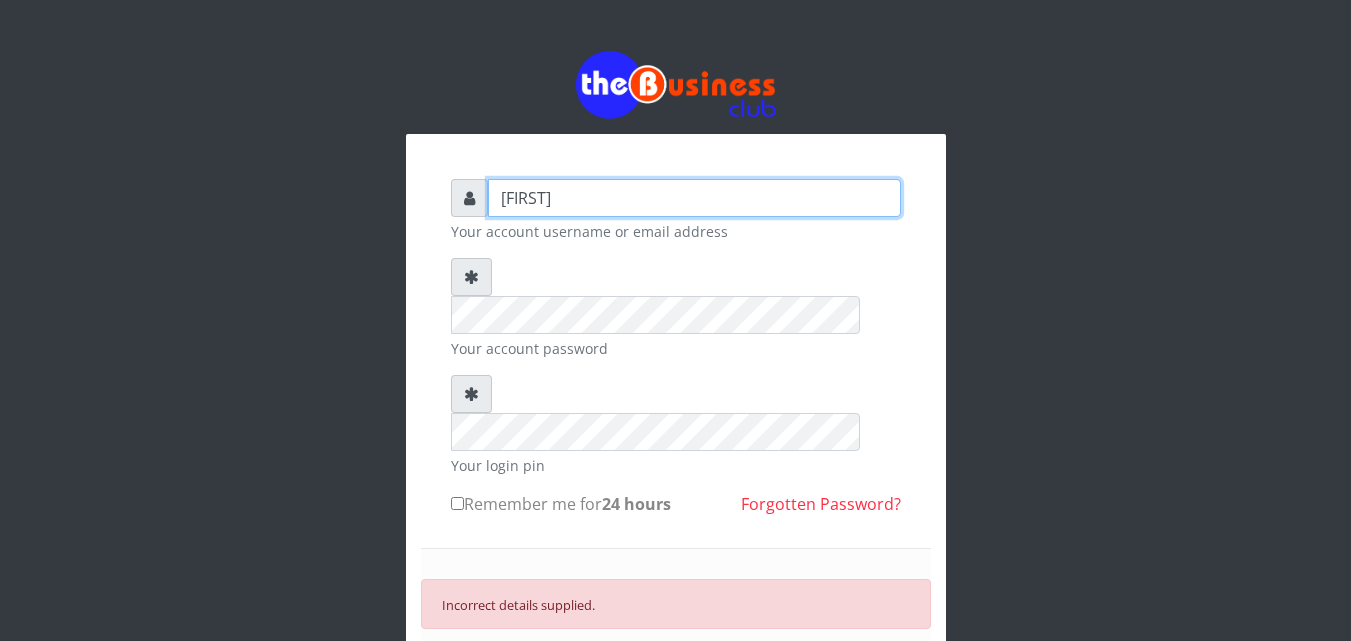 click on "Saragadesode" at bounding box center [694, 198] 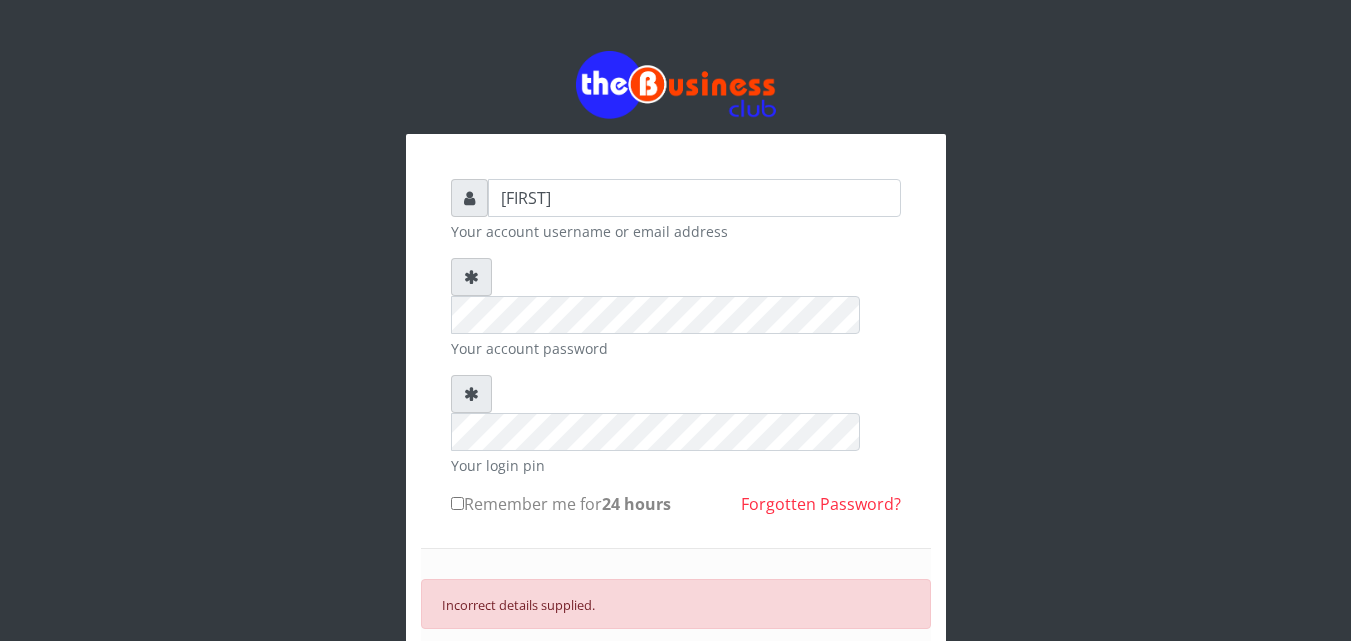 click on "SIGN IN" at bounding box center (676, 670) 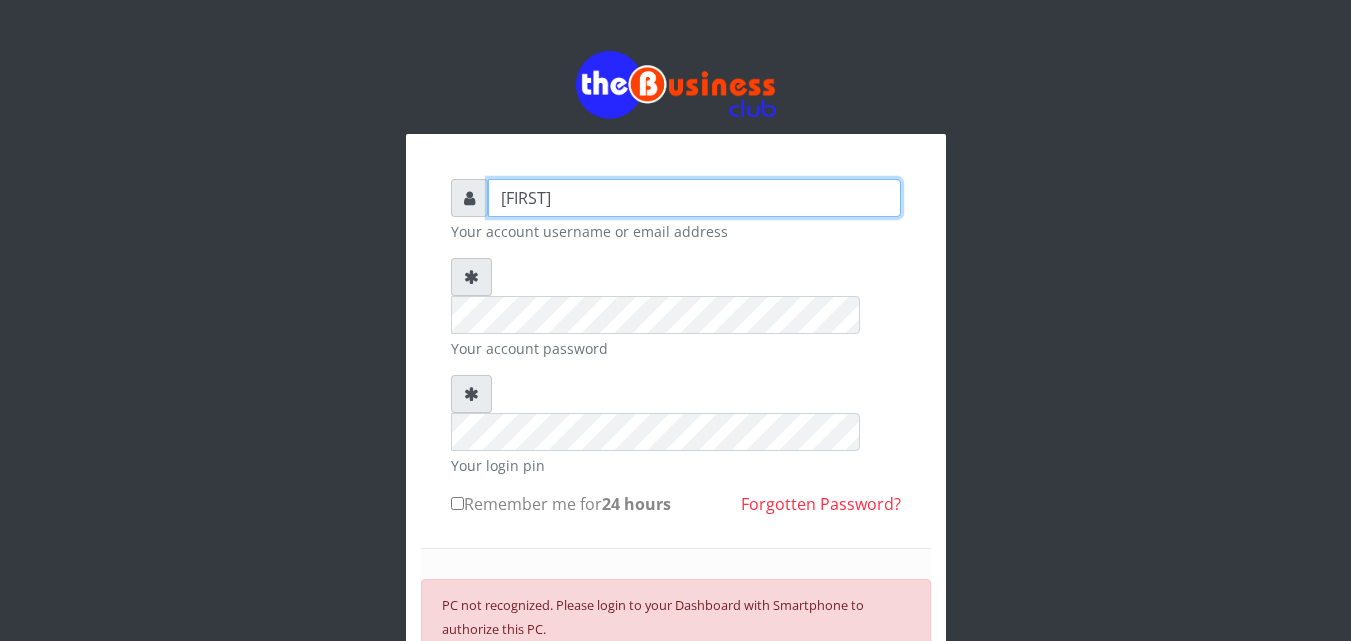 click on "[FIRST] [LAST]" at bounding box center [694, 198] 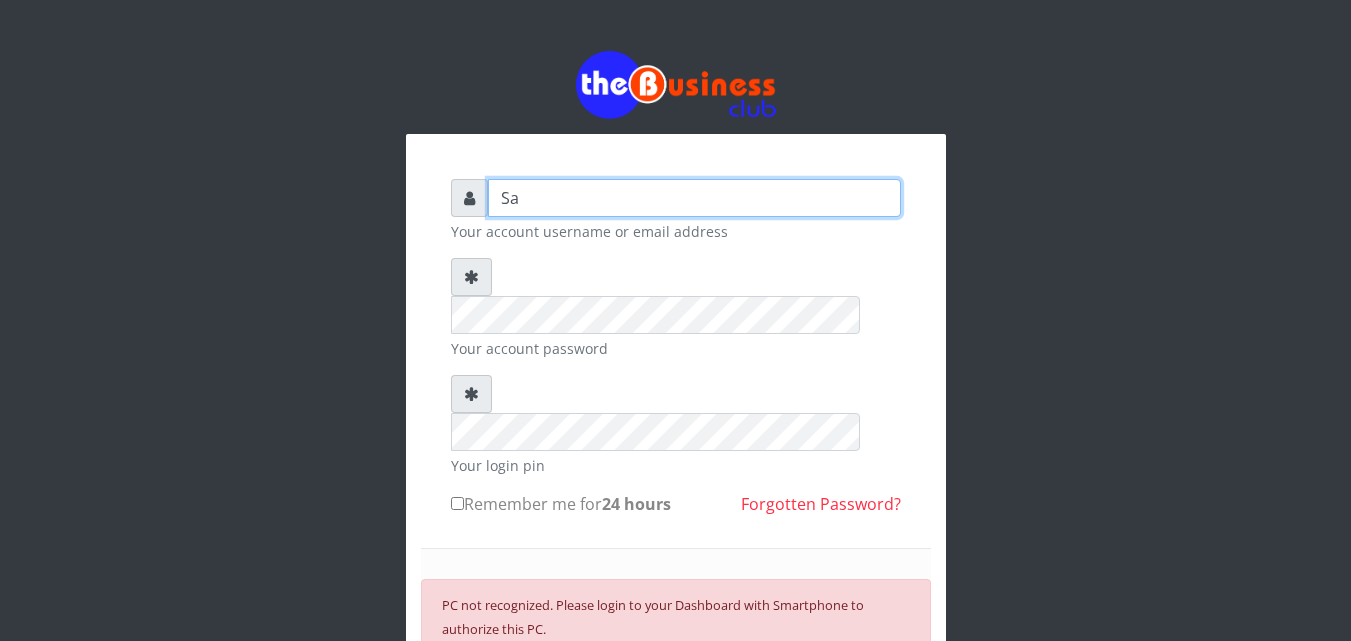 type on "S" 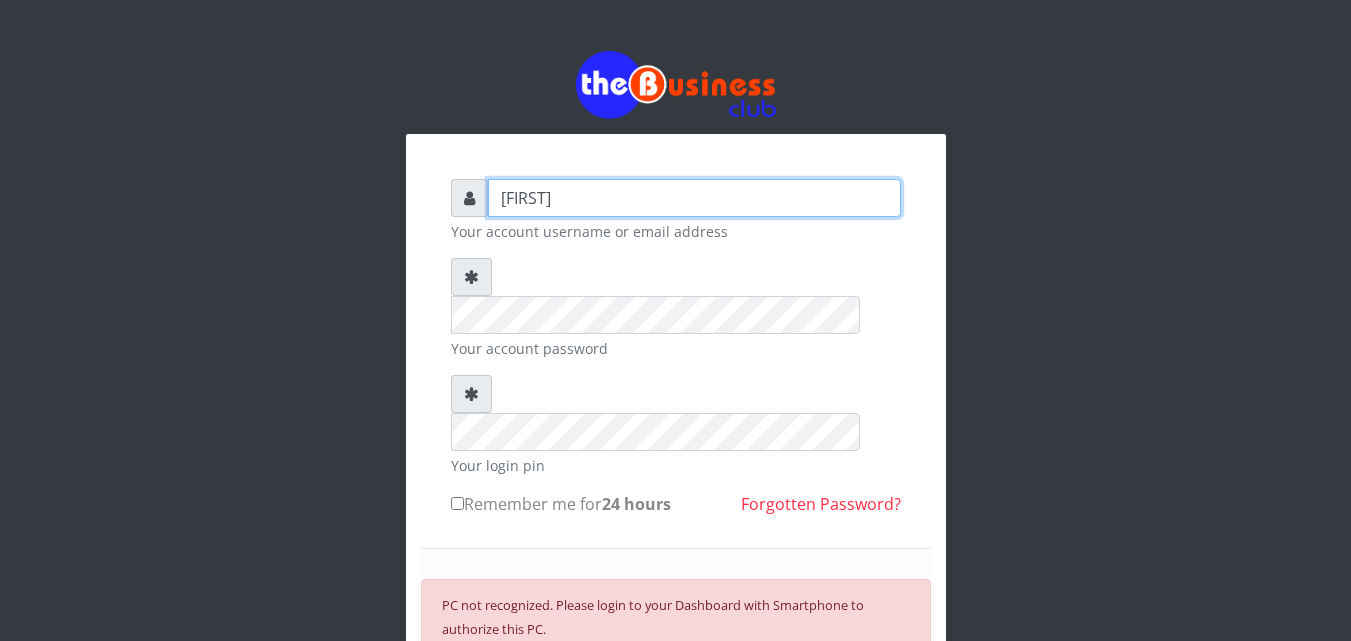 type on "[LAST]" 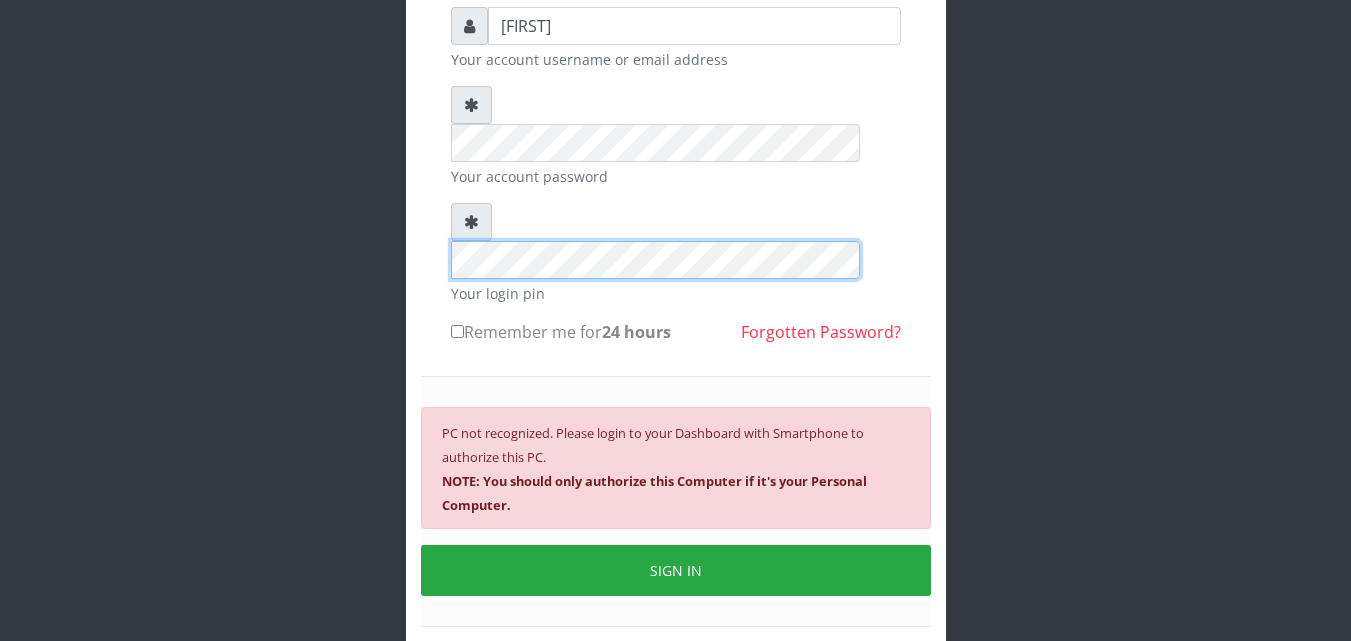 scroll, scrollTop: 200, scrollLeft: 0, axis: vertical 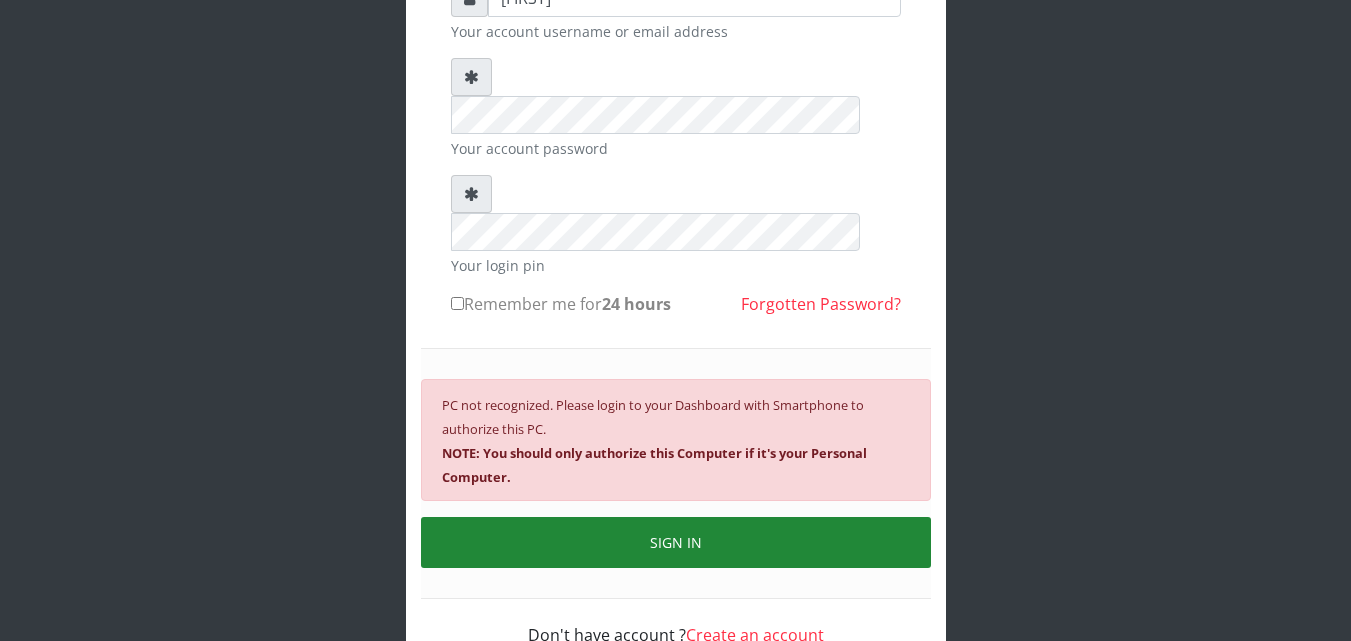 click on "SIGN IN" at bounding box center (676, 542) 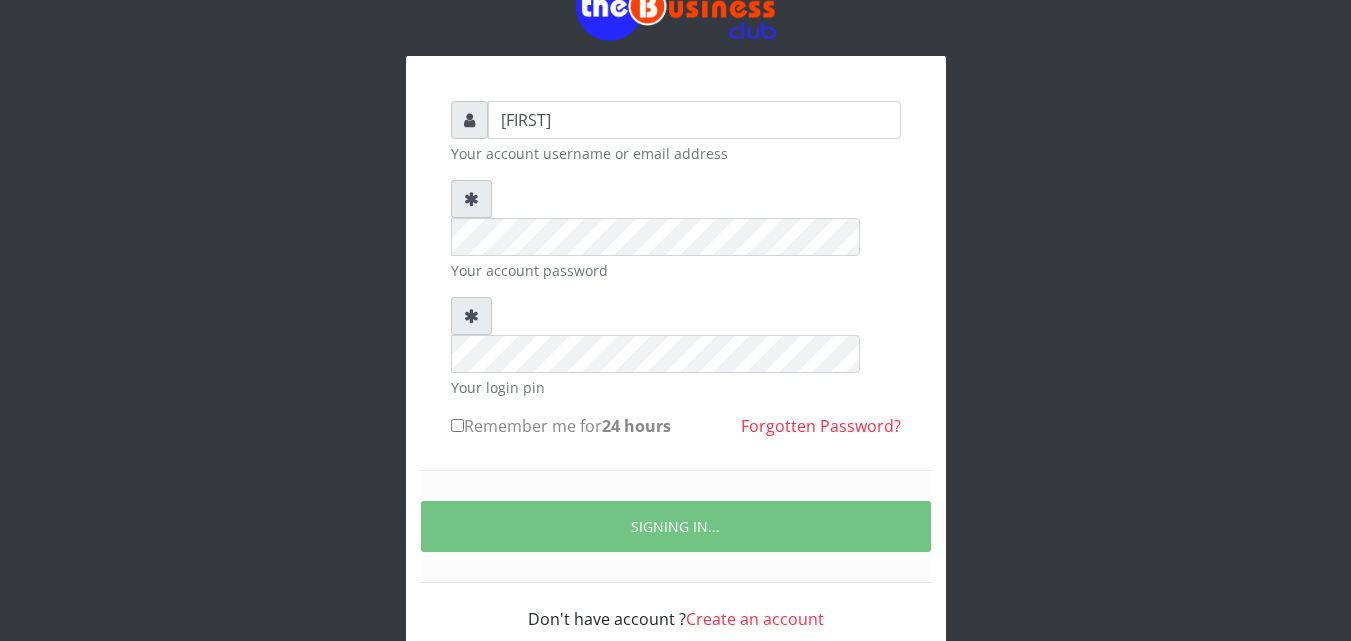 scroll, scrollTop: 200, scrollLeft: 0, axis: vertical 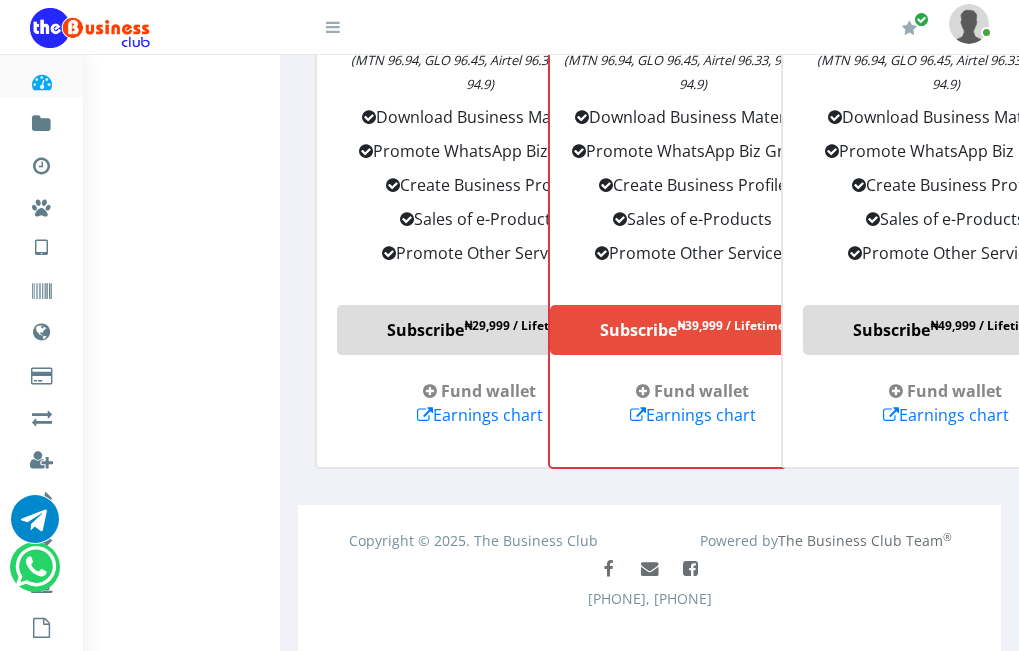 click on "Download Software" at bounding box center (41, 708) 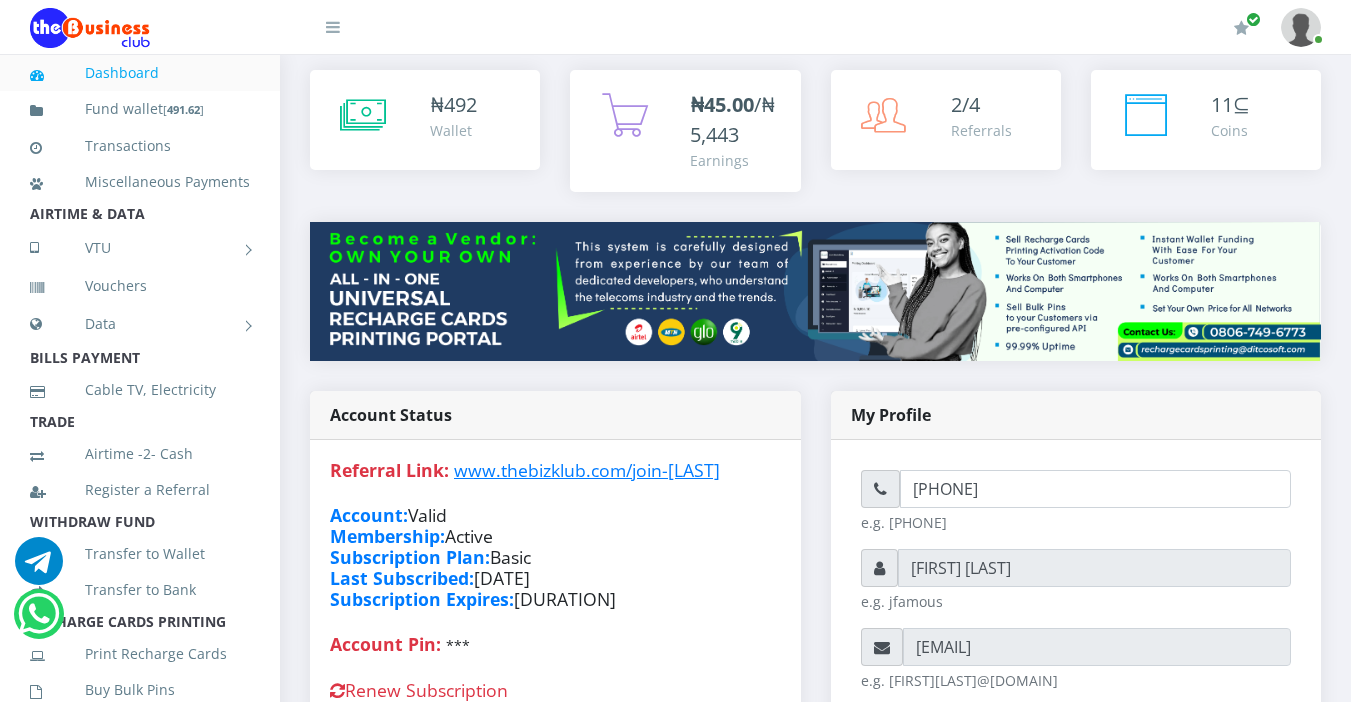 scroll, scrollTop: 0, scrollLeft: 0, axis: both 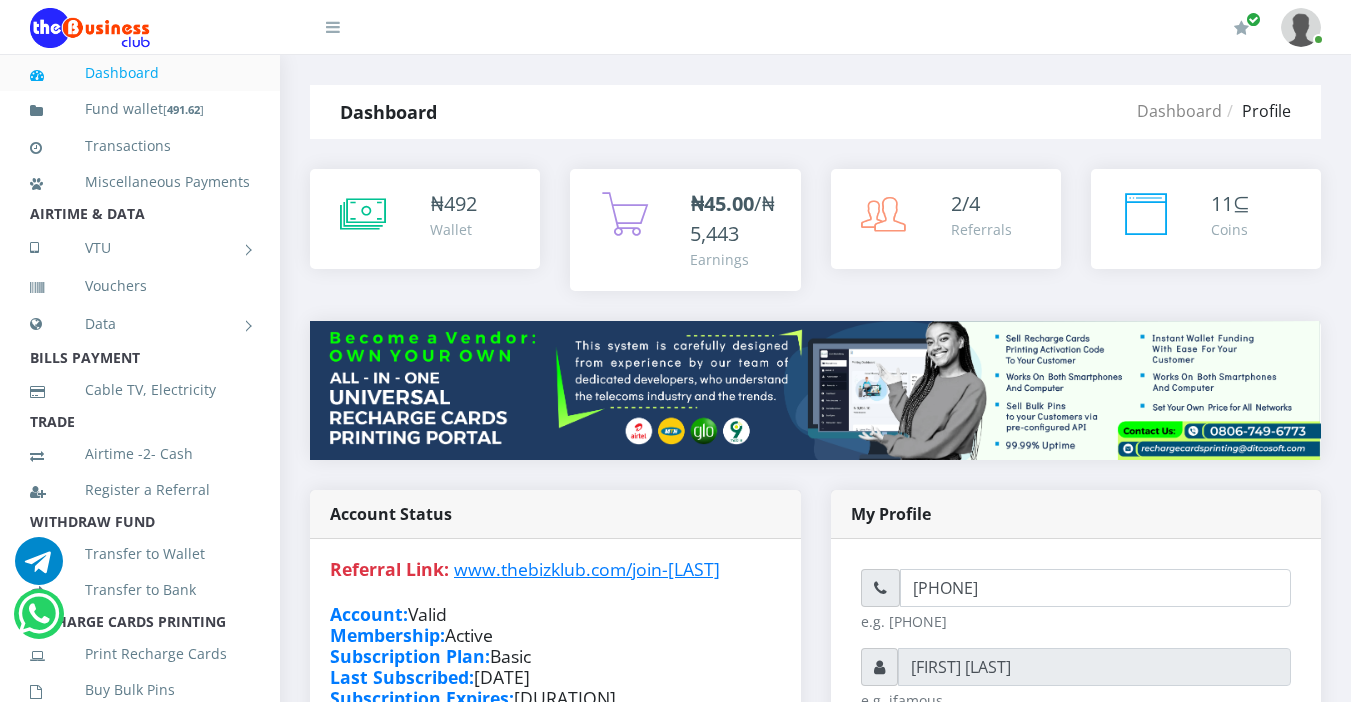 type on "[FIRST] [LAST]" 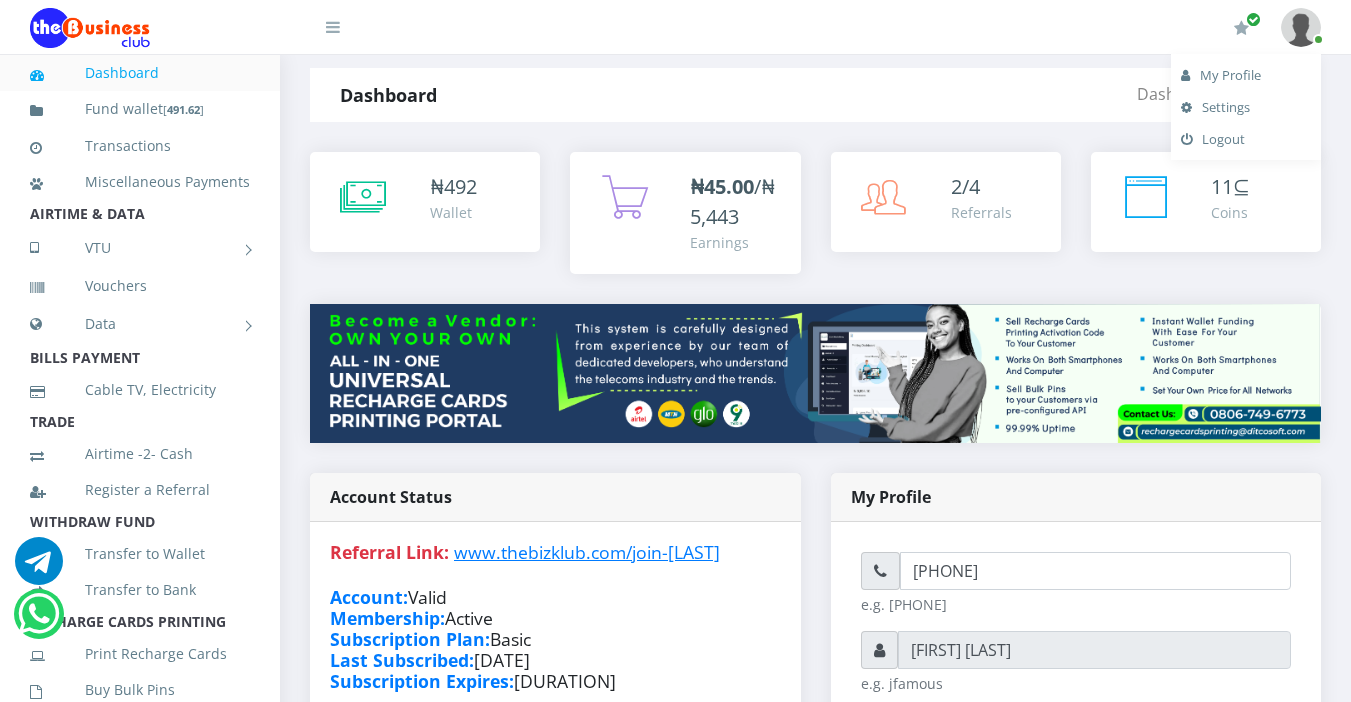 scroll, scrollTop: 0, scrollLeft: 0, axis: both 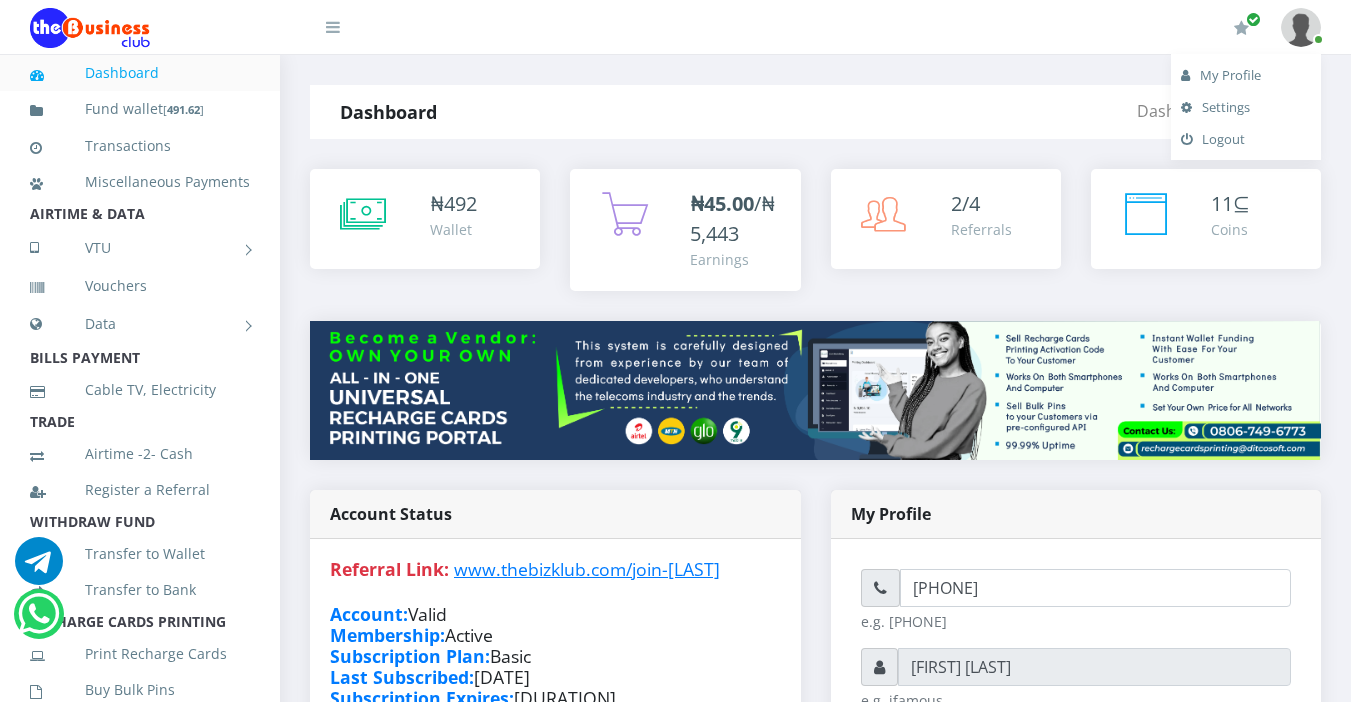 click on "My Profile" at bounding box center [1246, 75] 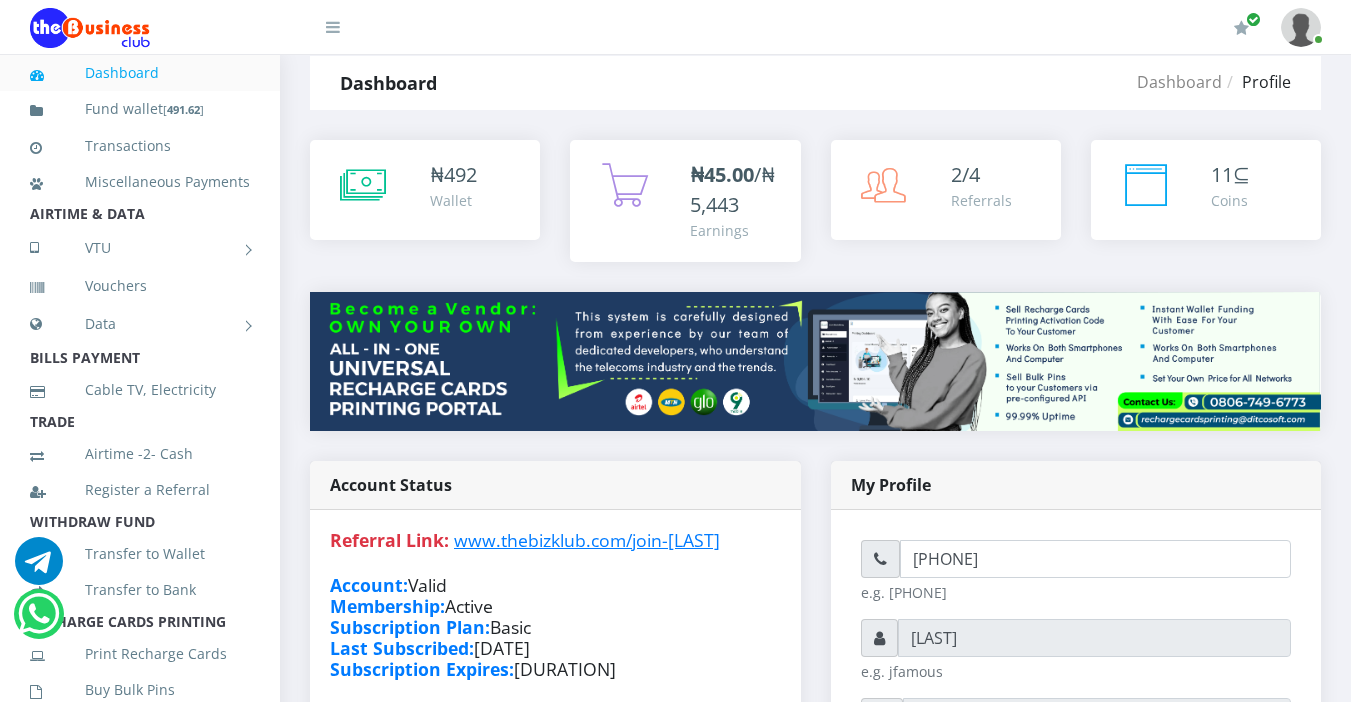 scroll, scrollTop: 0, scrollLeft: 0, axis: both 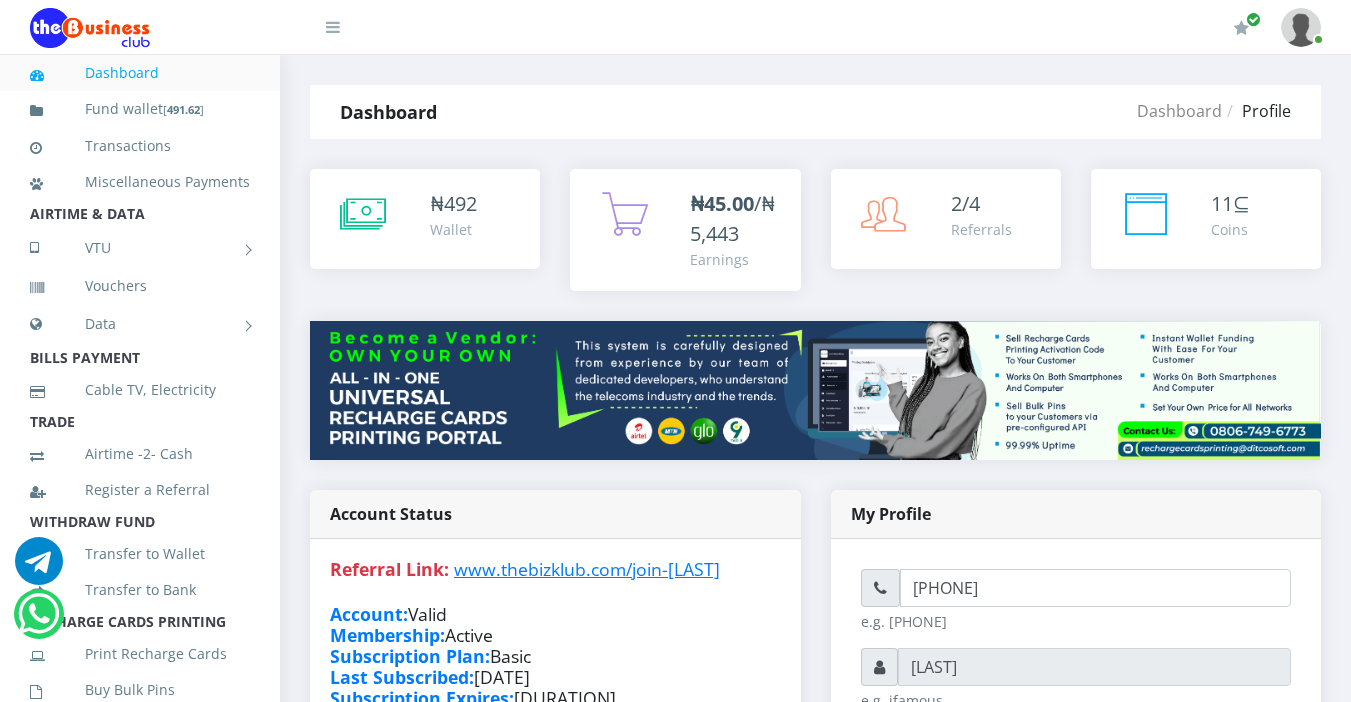 type on "[LAST]" 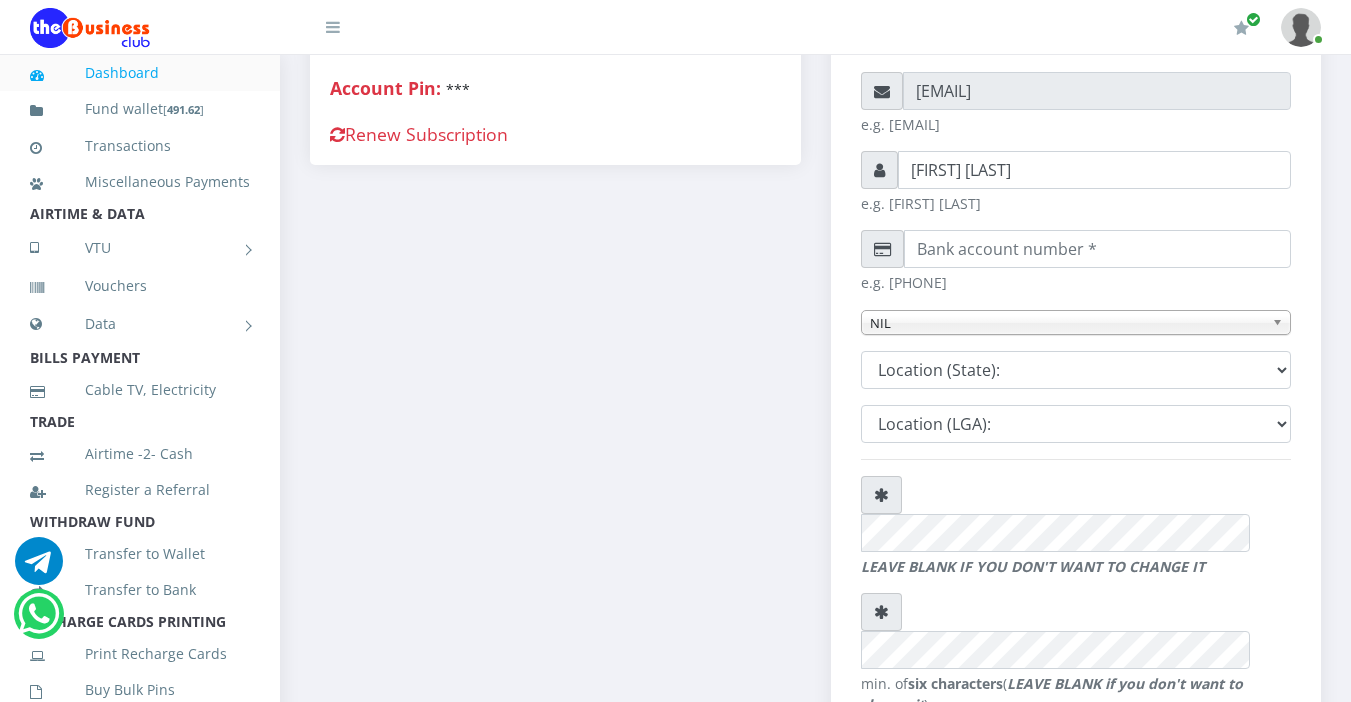 click at bounding box center [1301, 27] 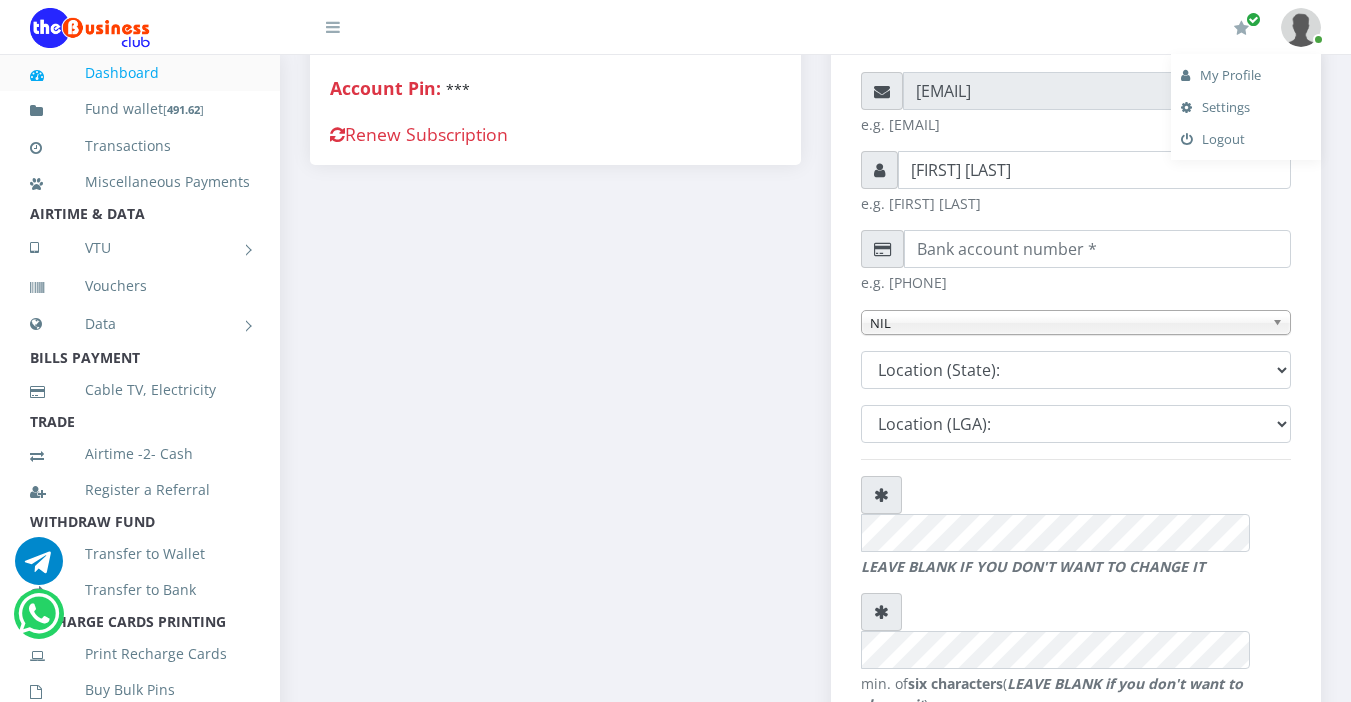 click on "My Profile" at bounding box center (1246, 75) 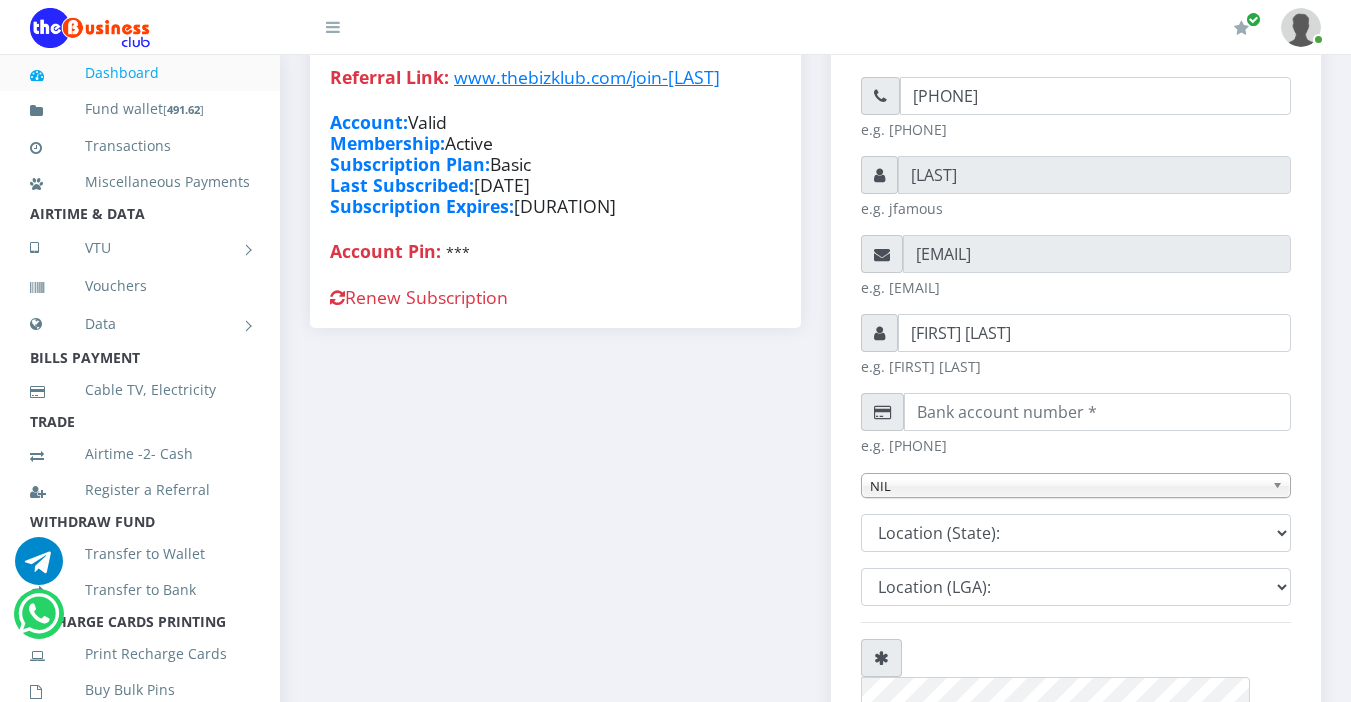 scroll, scrollTop: 355, scrollLeft: 0, axis: vertical 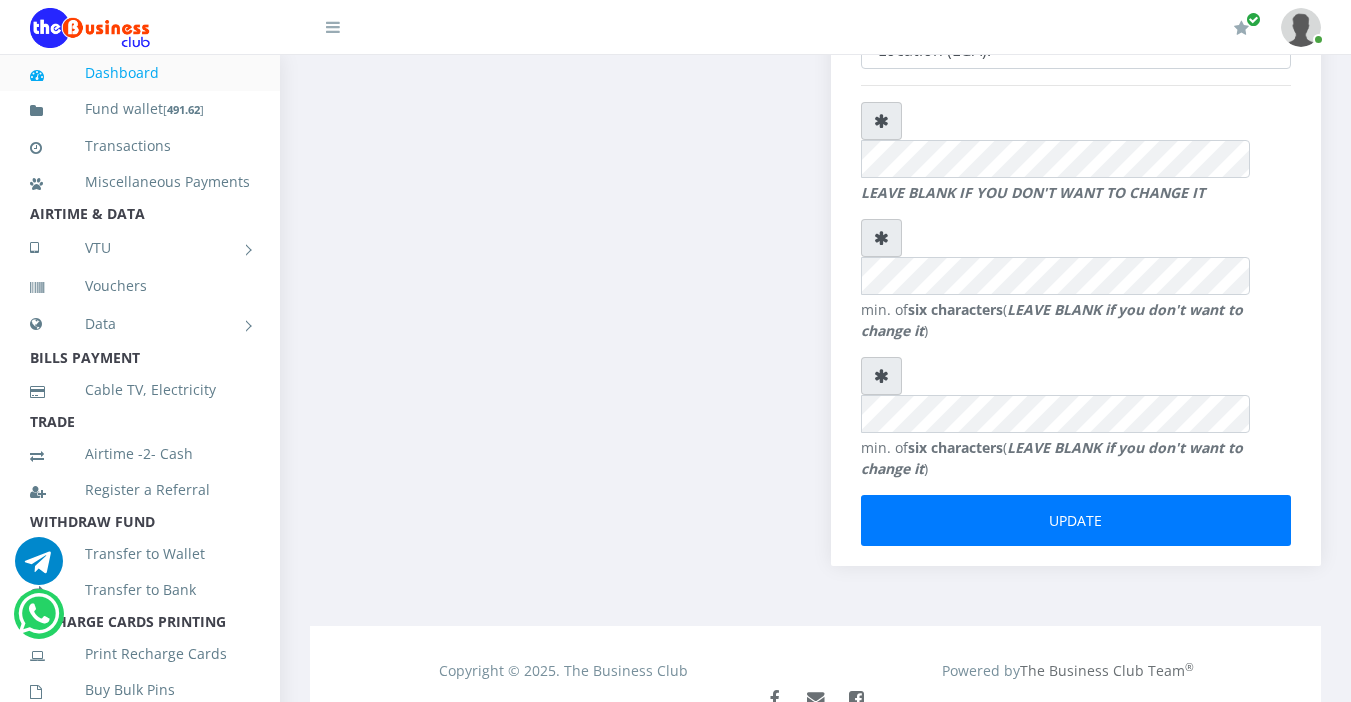type on "[LAST][FIRST]" 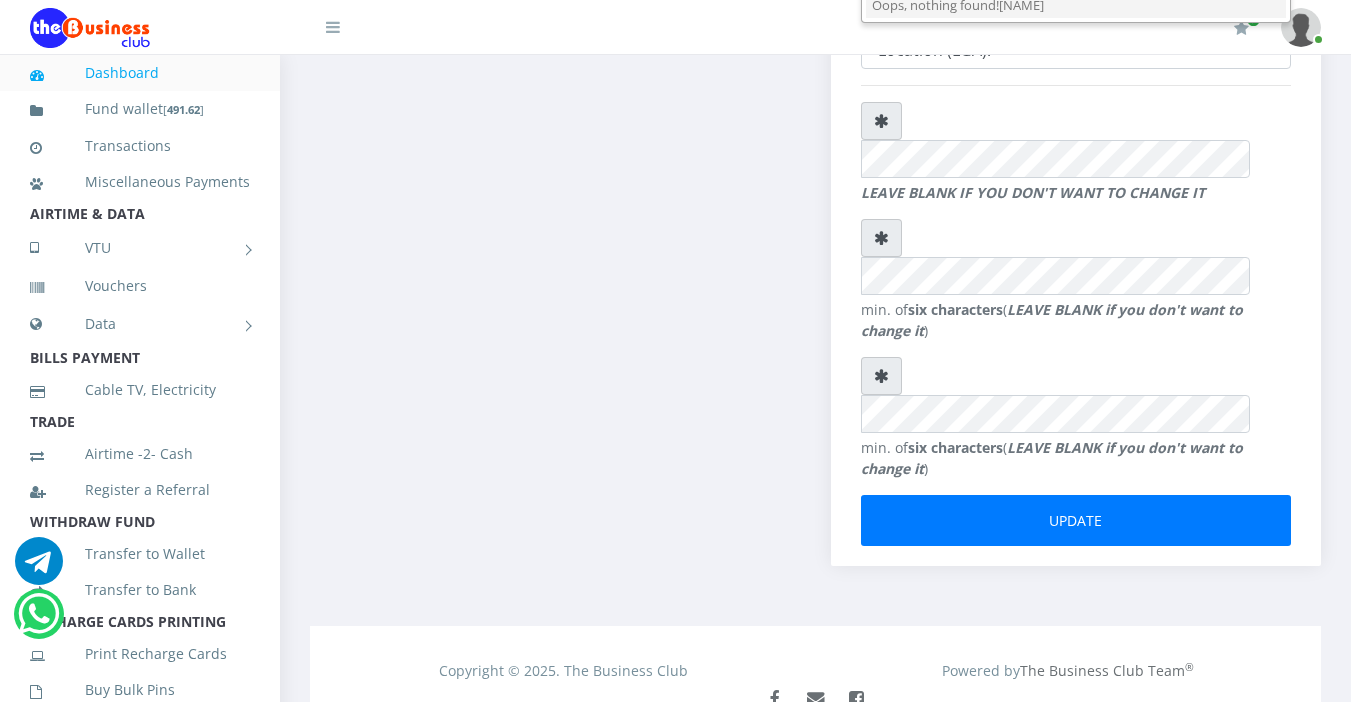 type 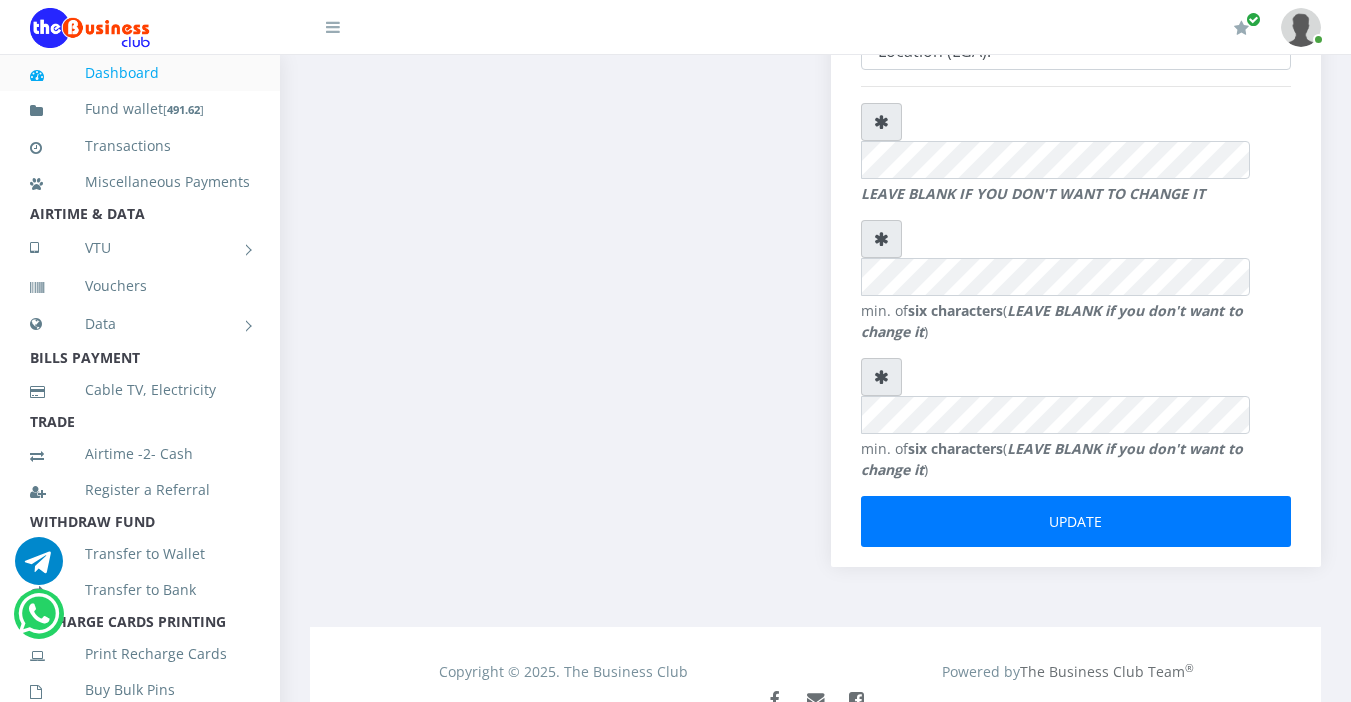 scroll, scrollTop: 1029, scrollLeft: 0, axis: vertical 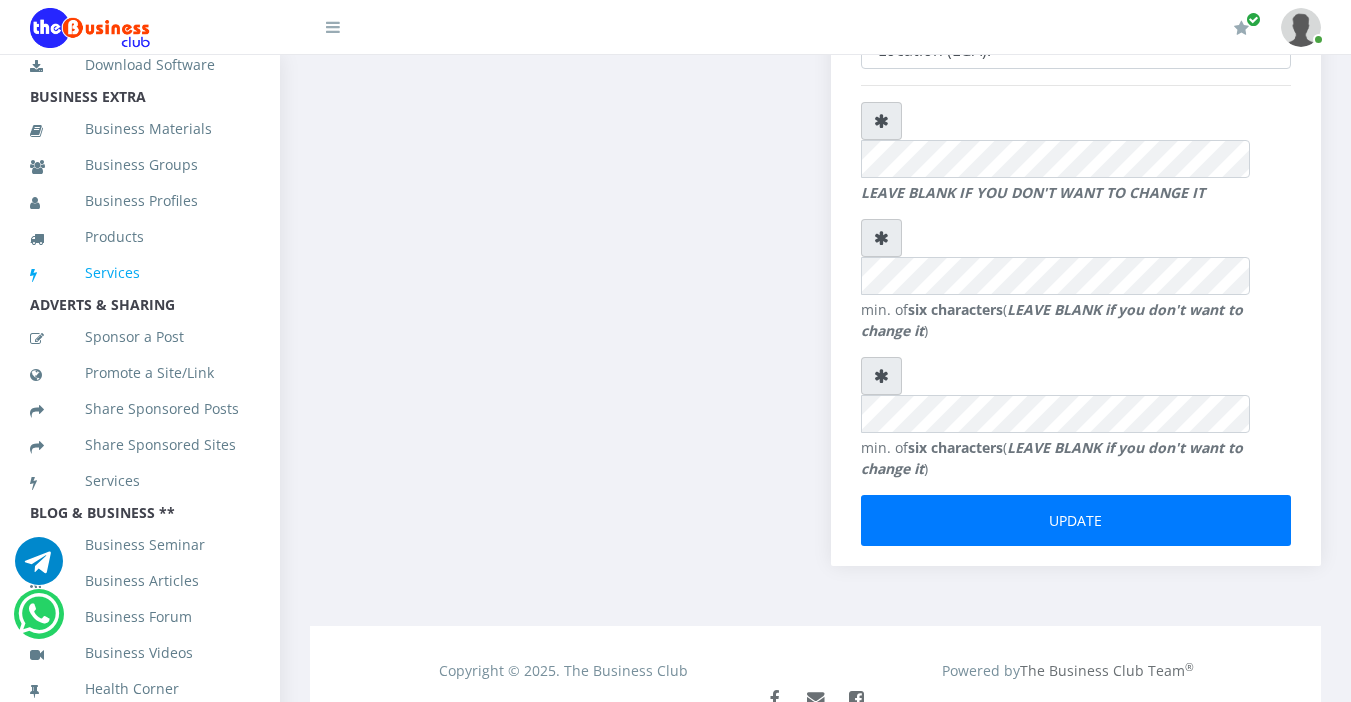 click on "Services" at bounding box center [140, 273] 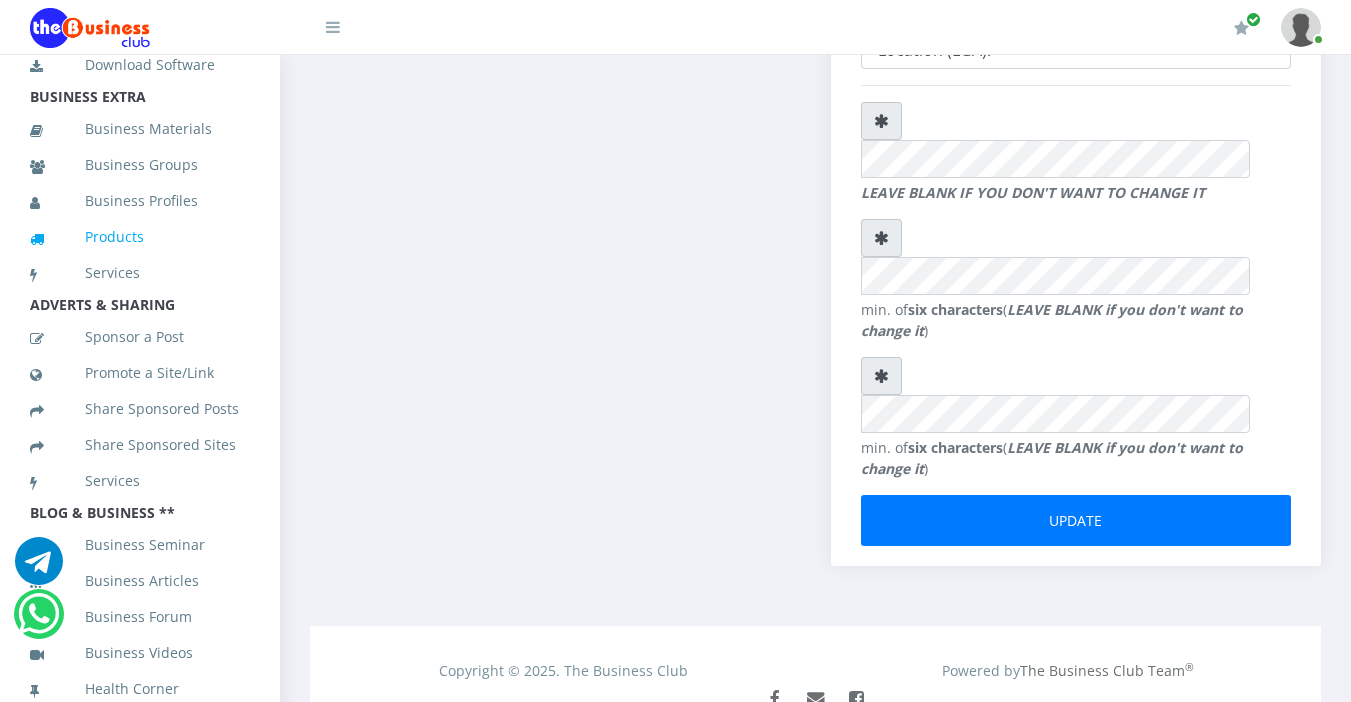 click on "Products" at bounding box center (140, 237) 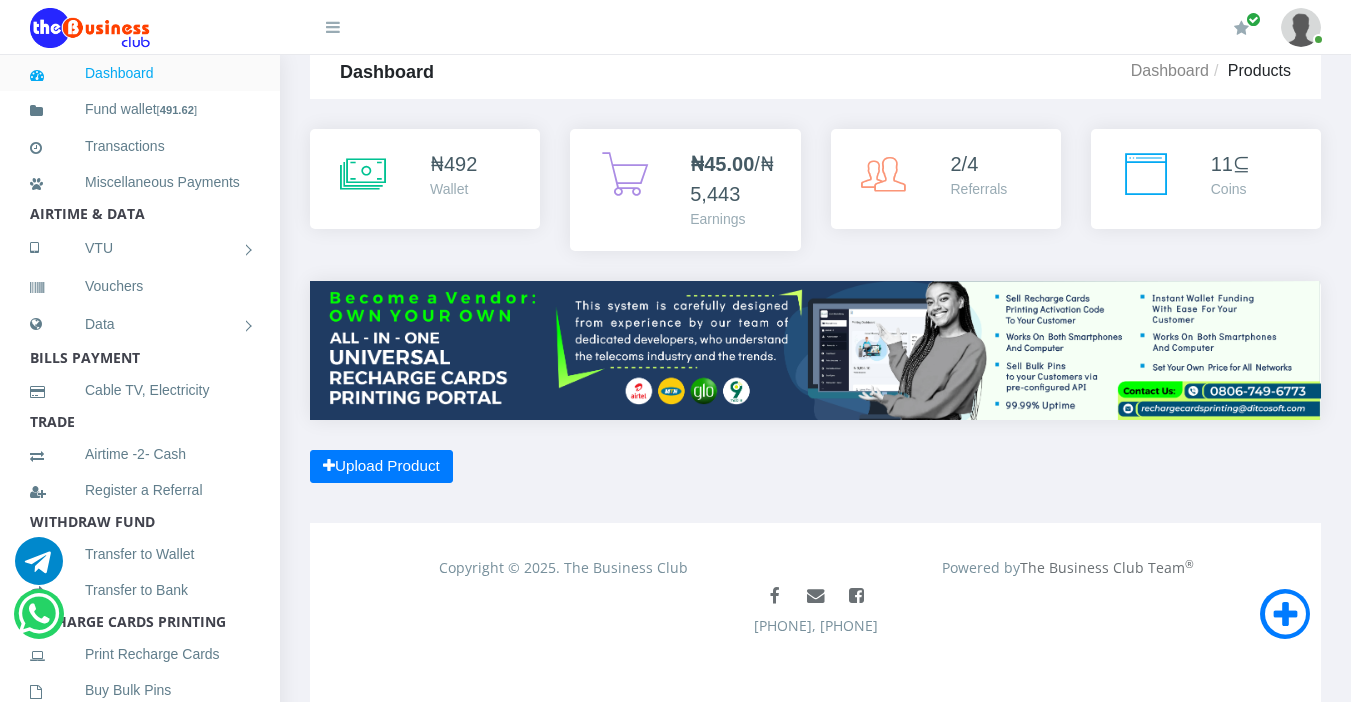 scroll, scrollTop: 50, scrollLeft: 0, axis: vertical 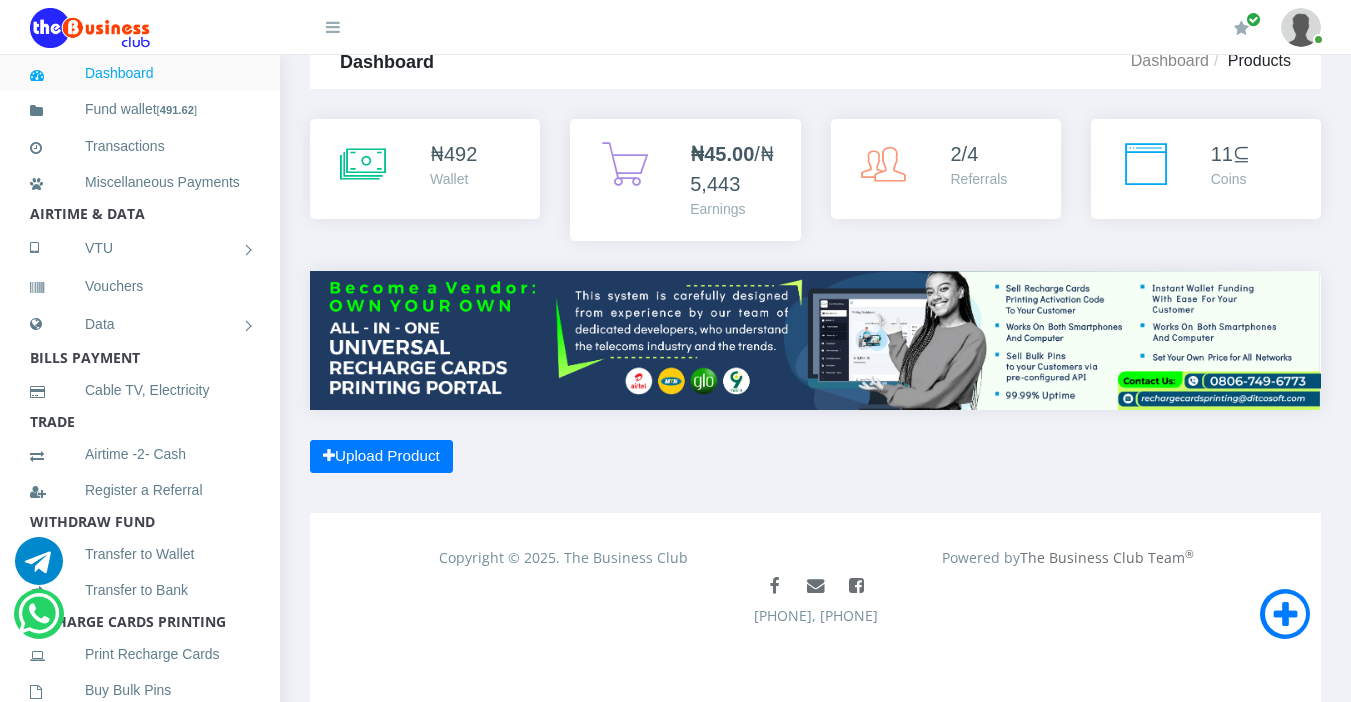 click on "Copyright © 2025. The Business Club
Powered by  The Business Club Team ®
Facebook
Mail
Facebook
[PHONE], [PHONE]" at bounding box center (815, 608) 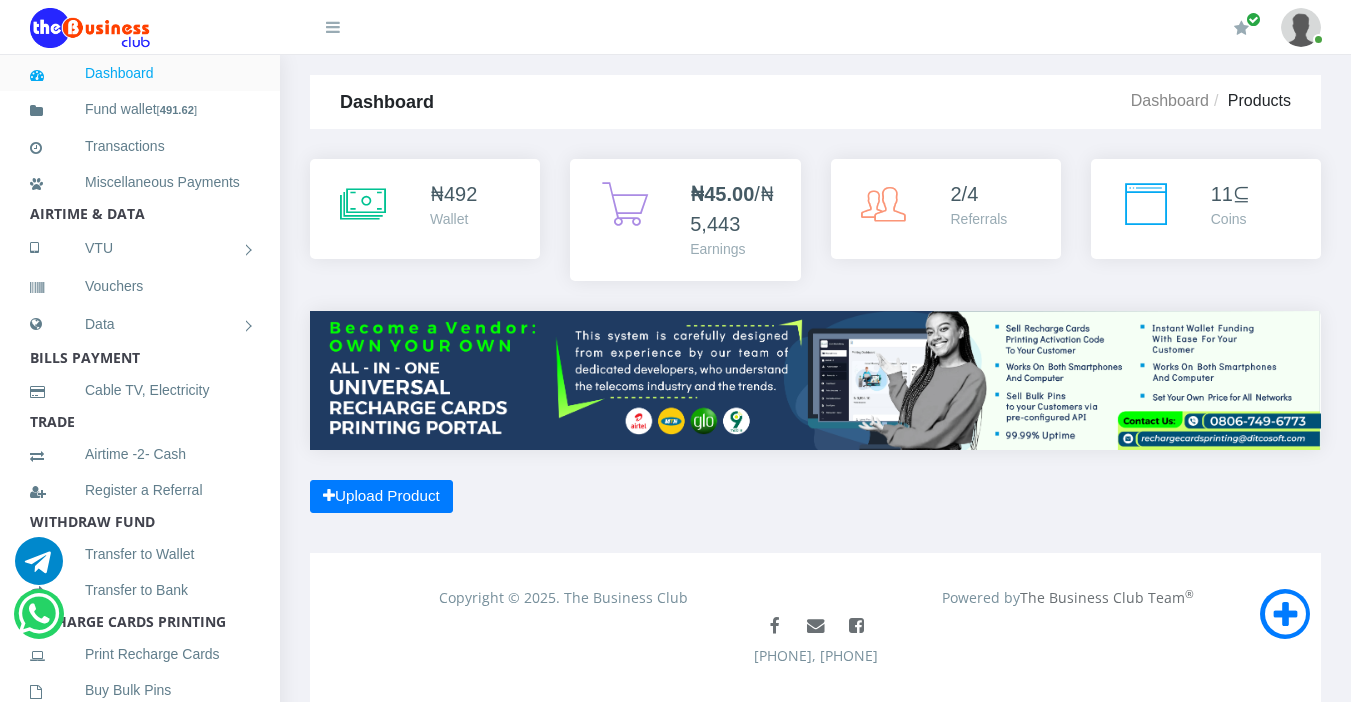 scroll, scrollTop: 0, scrollLeft: 0, axis: both 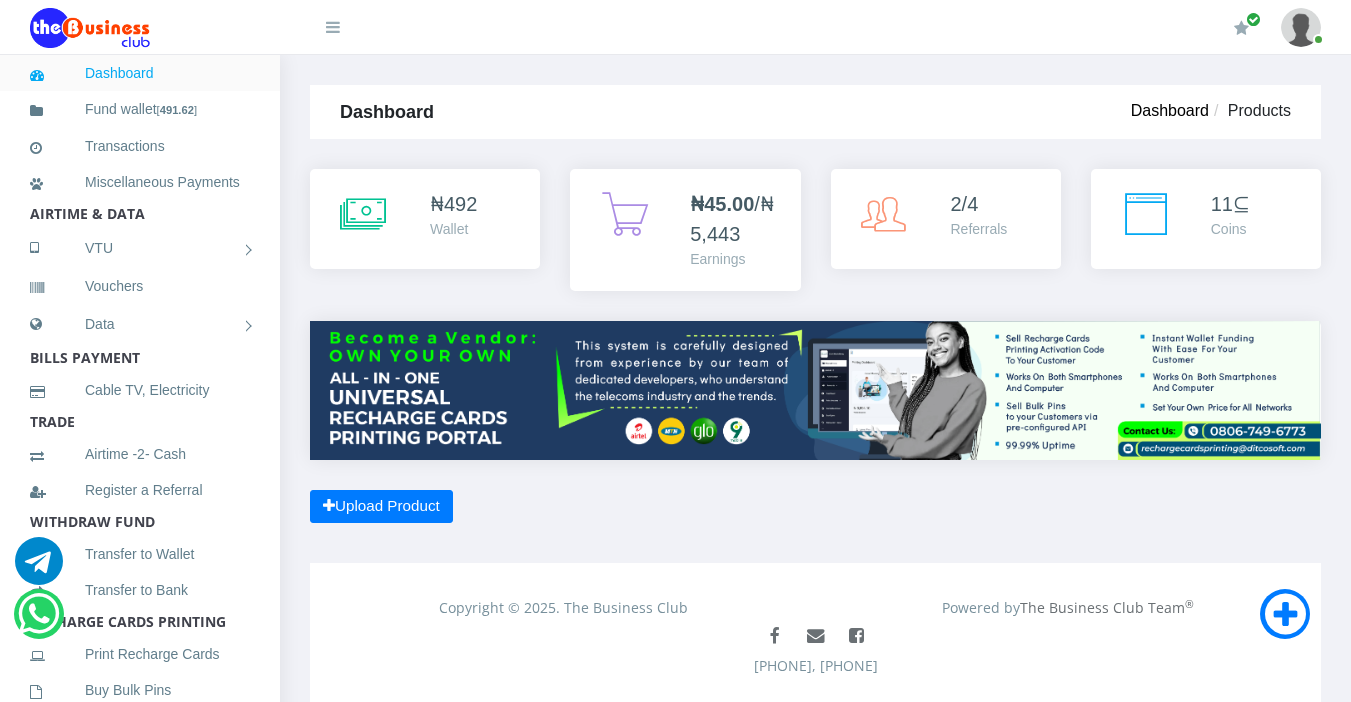 click on "Dashboard" at bounding box center [1170, 110] 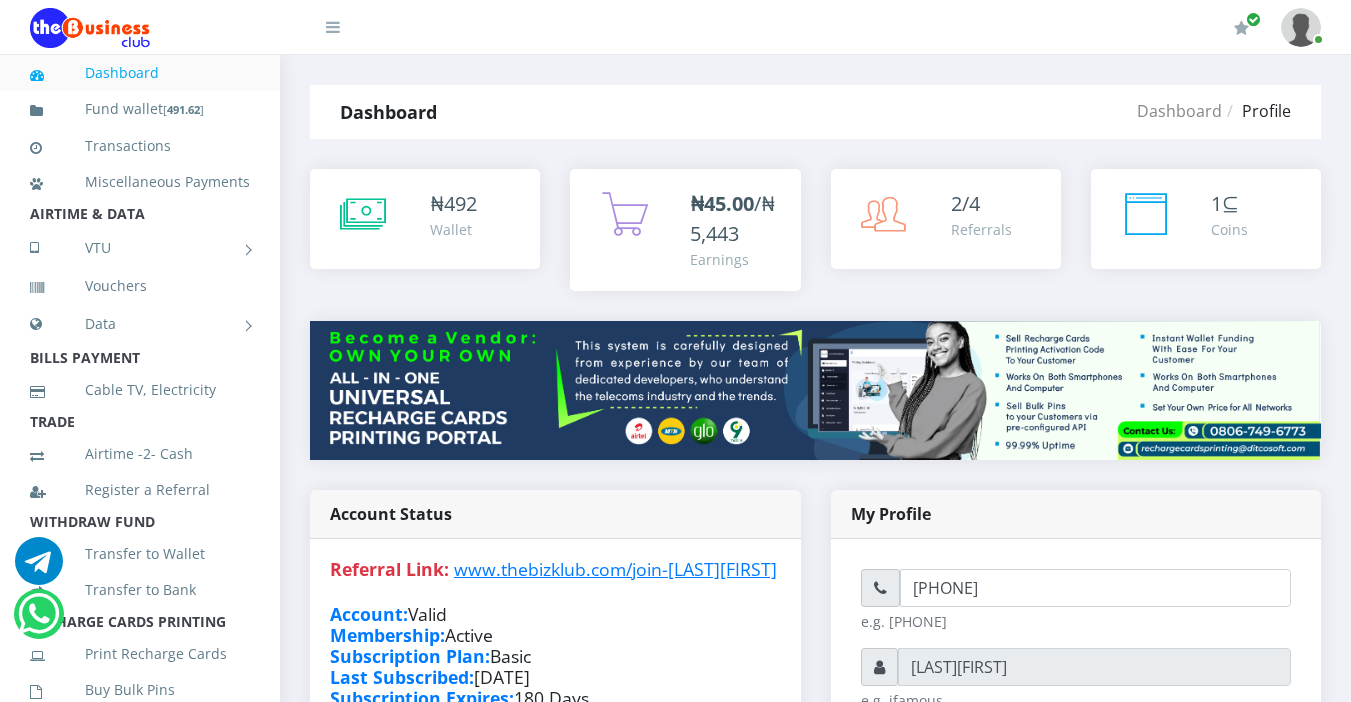 scroll, scrollTop: 0, scrollLeft: 0, axis: both 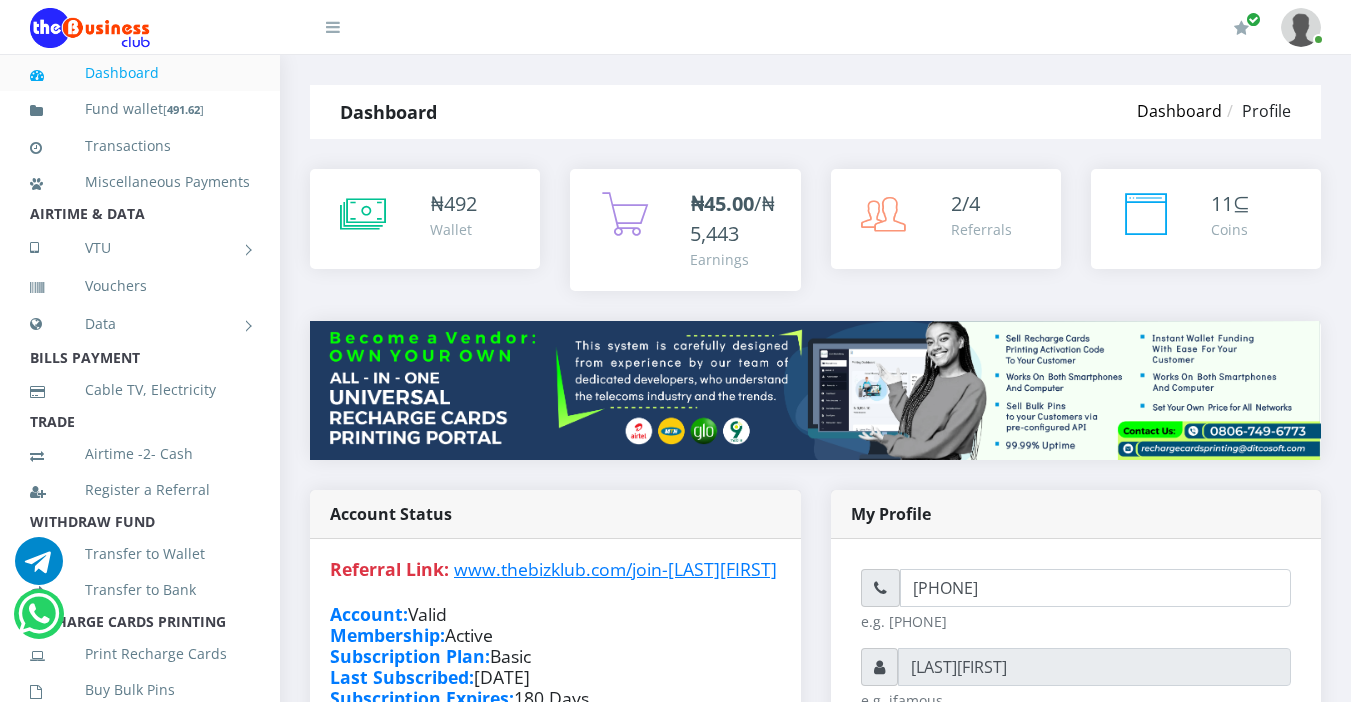 type on "[LAST][FIRST]" 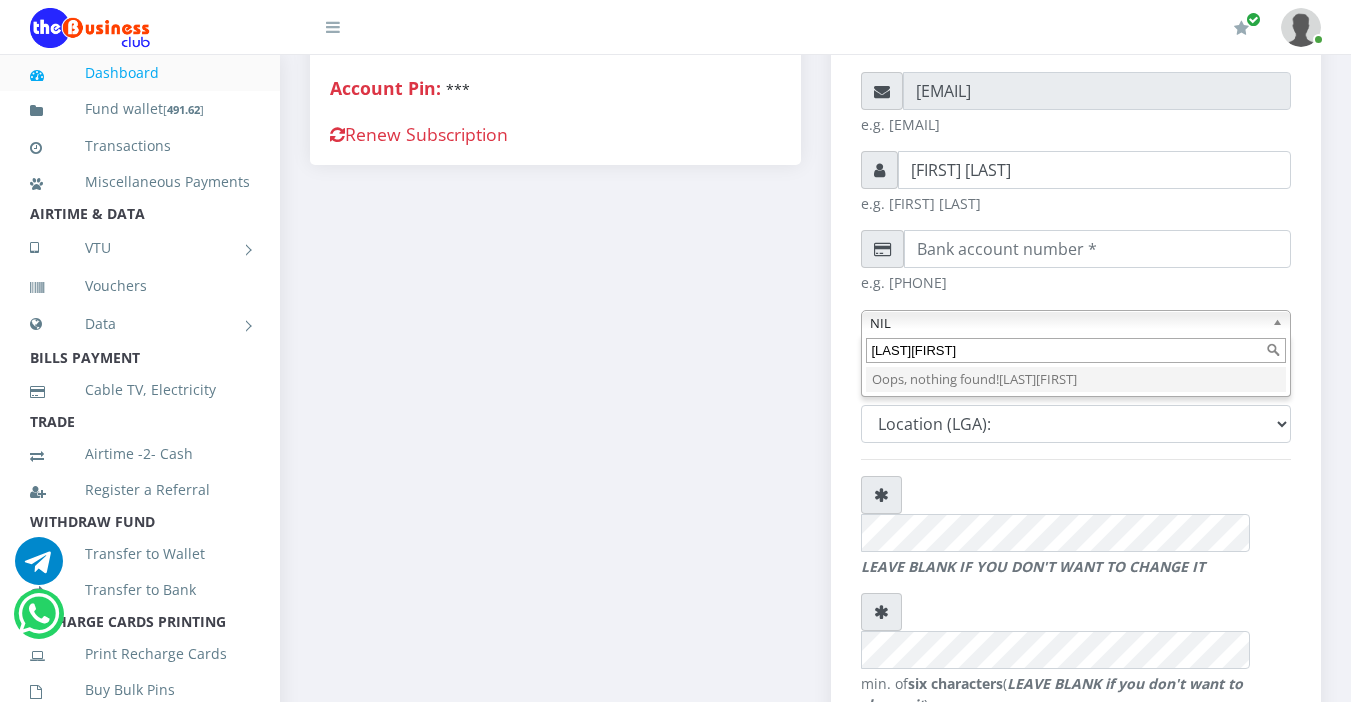 type 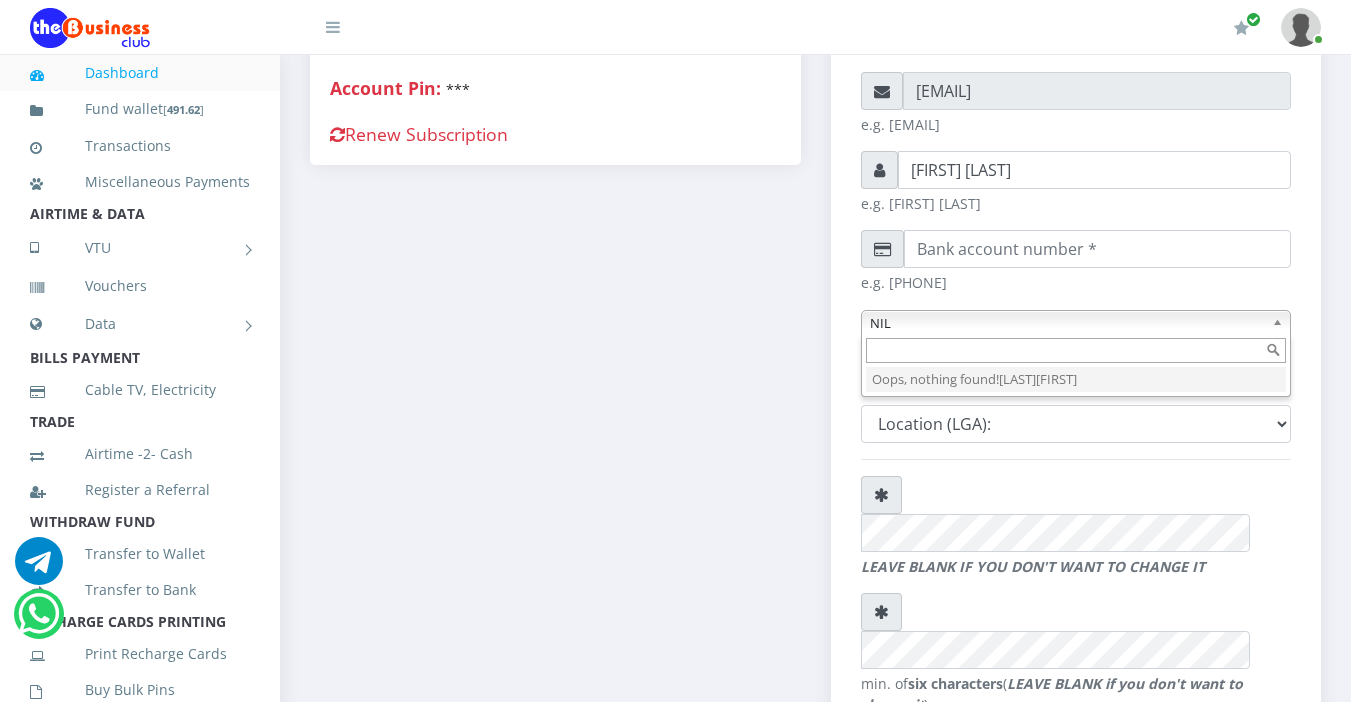 click on "My Profile
Settings
Logout
[NUMBER]" at bounding box center (815, 295) 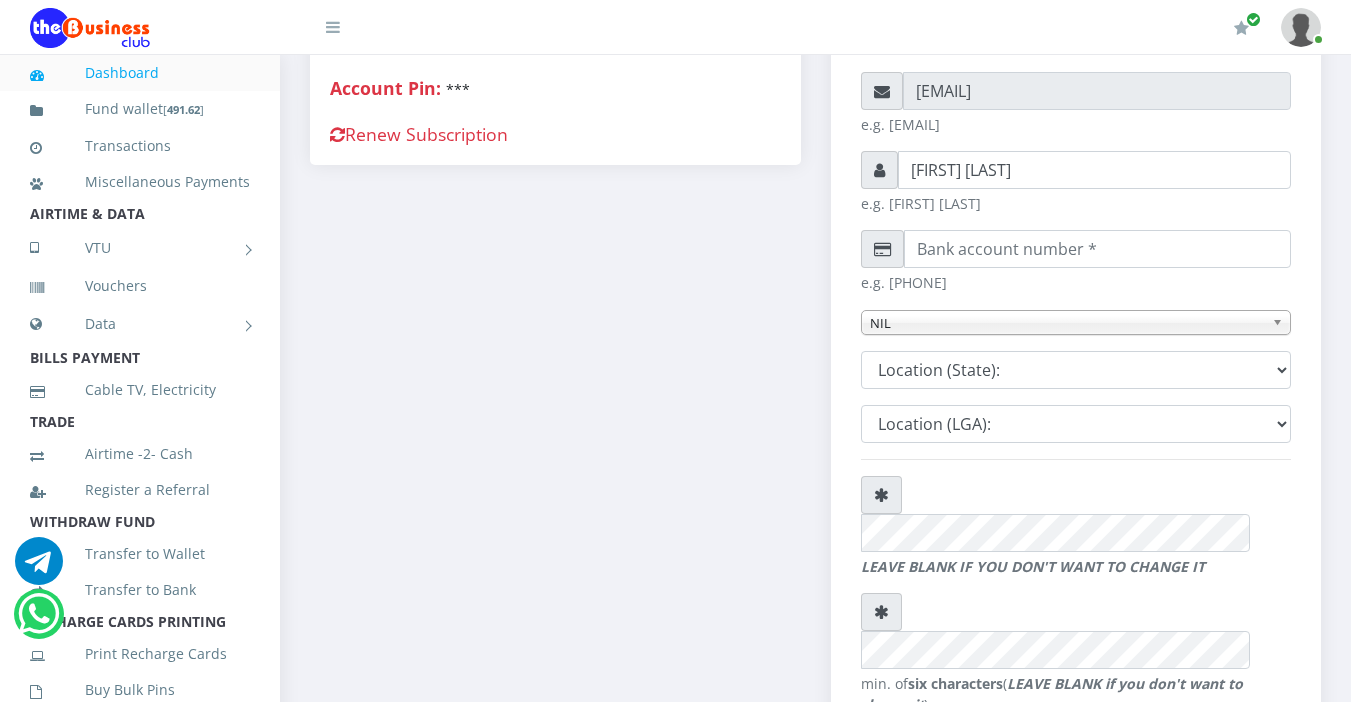 scroll, scrollTop: 41, scrollLeft: 0, axis: vertical 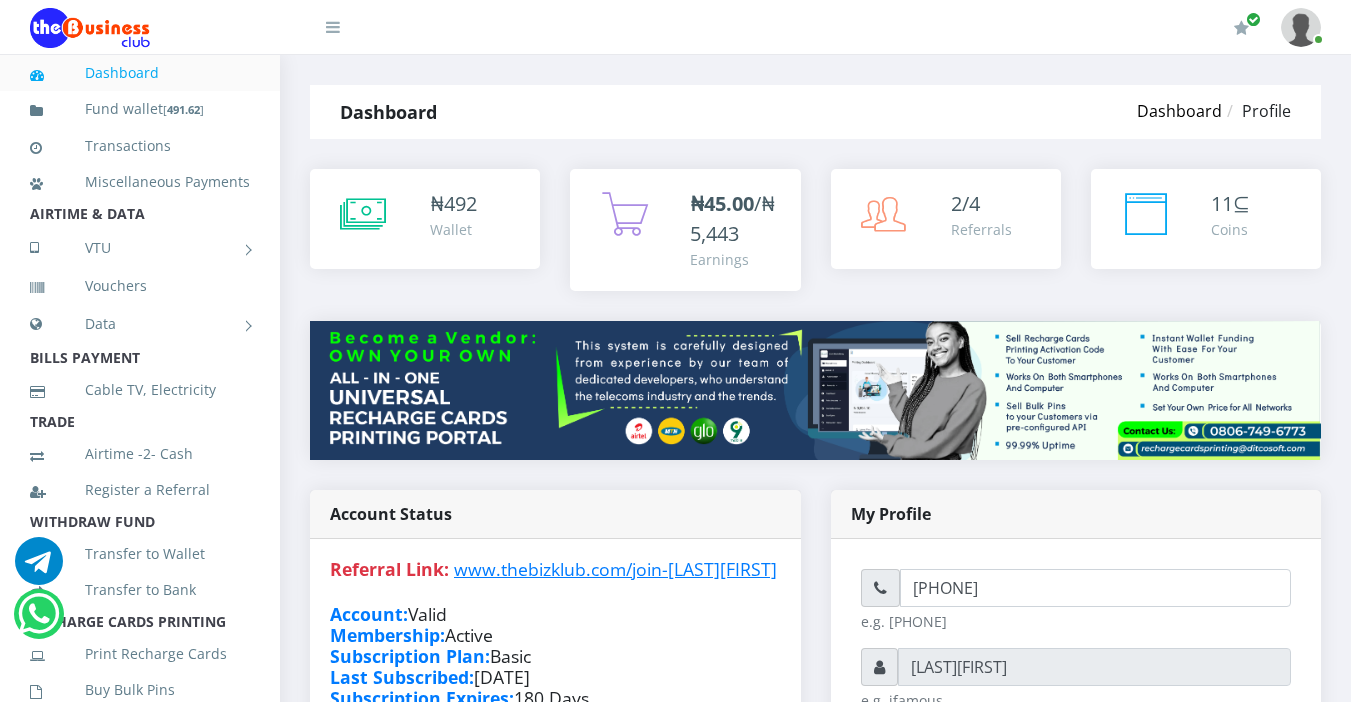 click on "Dashboard" at bounding box center [1179, 111] 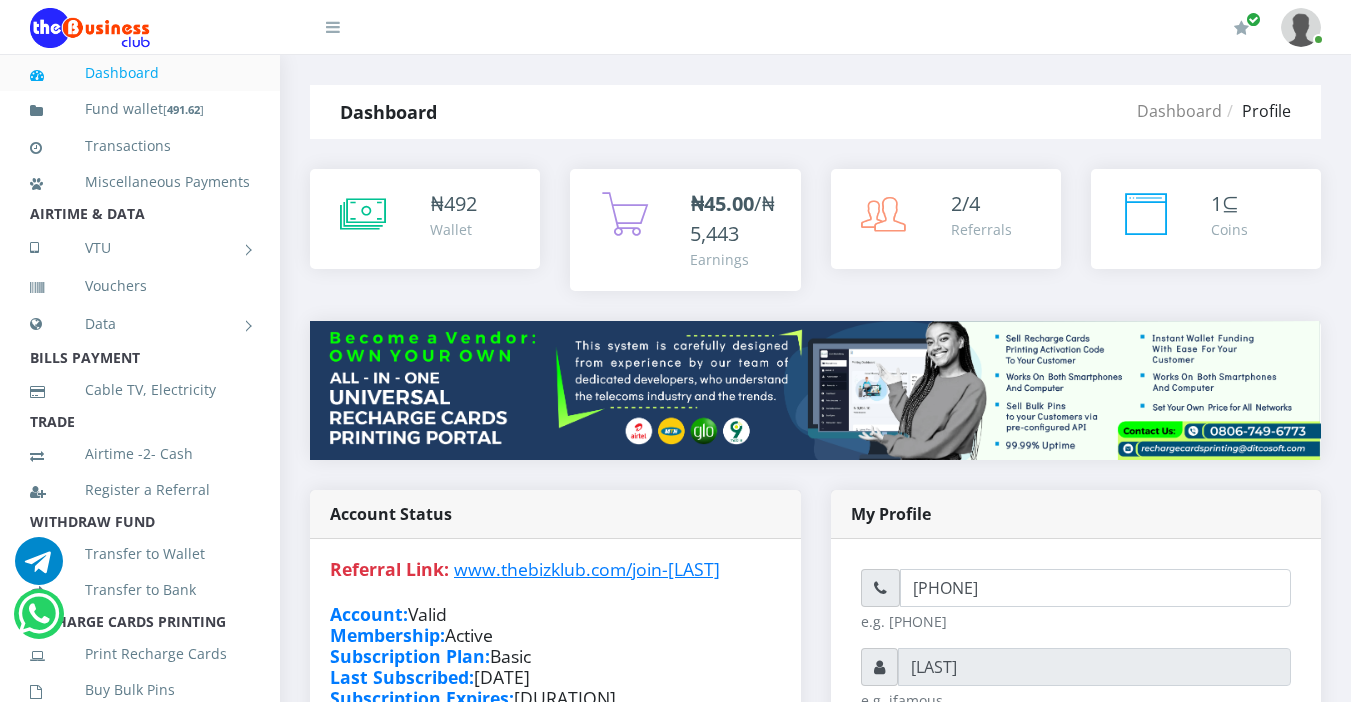 scroll, scrollTop: 0, scrollLeft: 0, axis: both 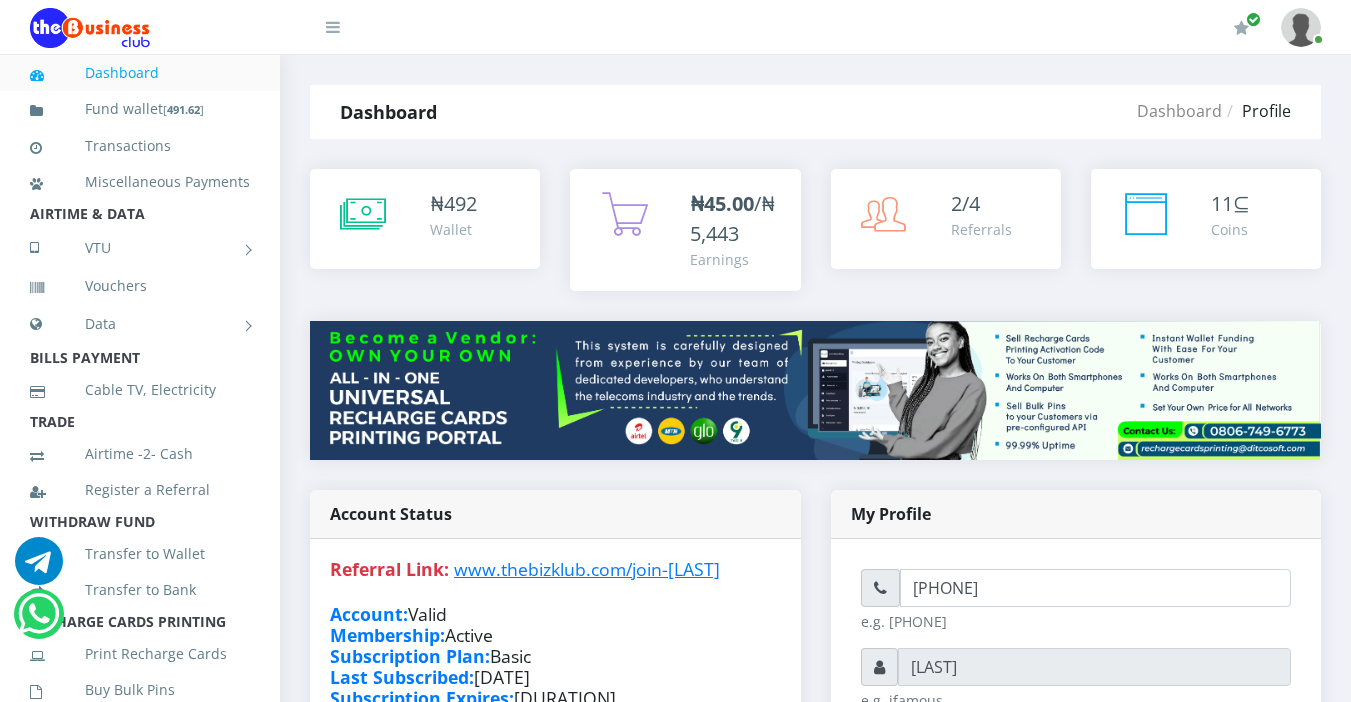 type on "Sarahadesode" 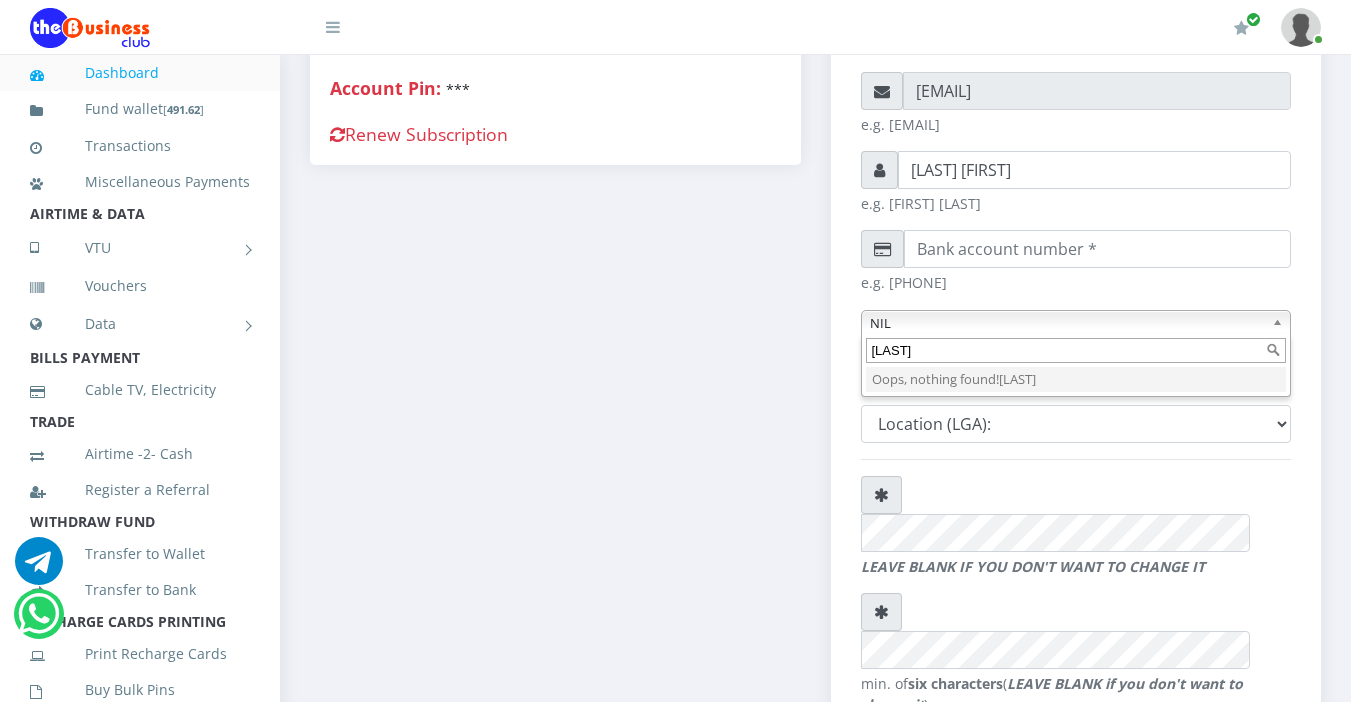 scroll, scrollTop: 41, scrollLeft: 0, axis: vertical 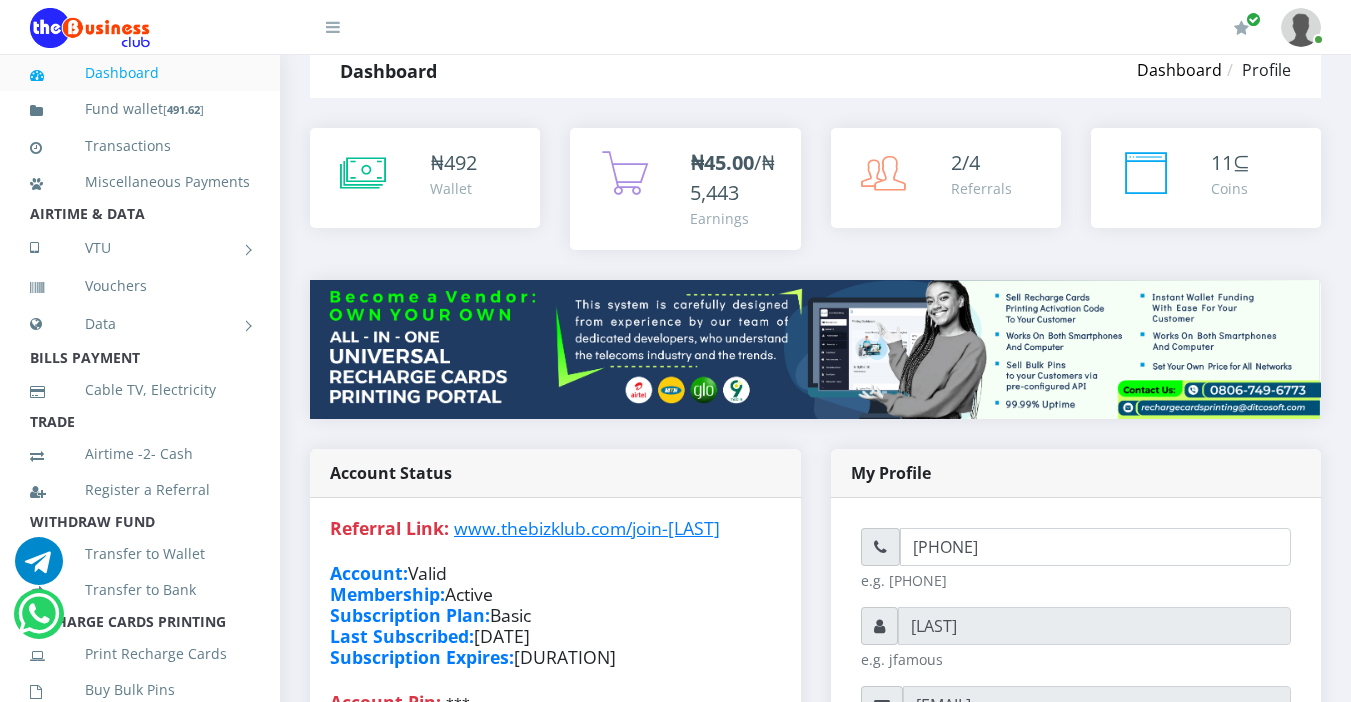 type 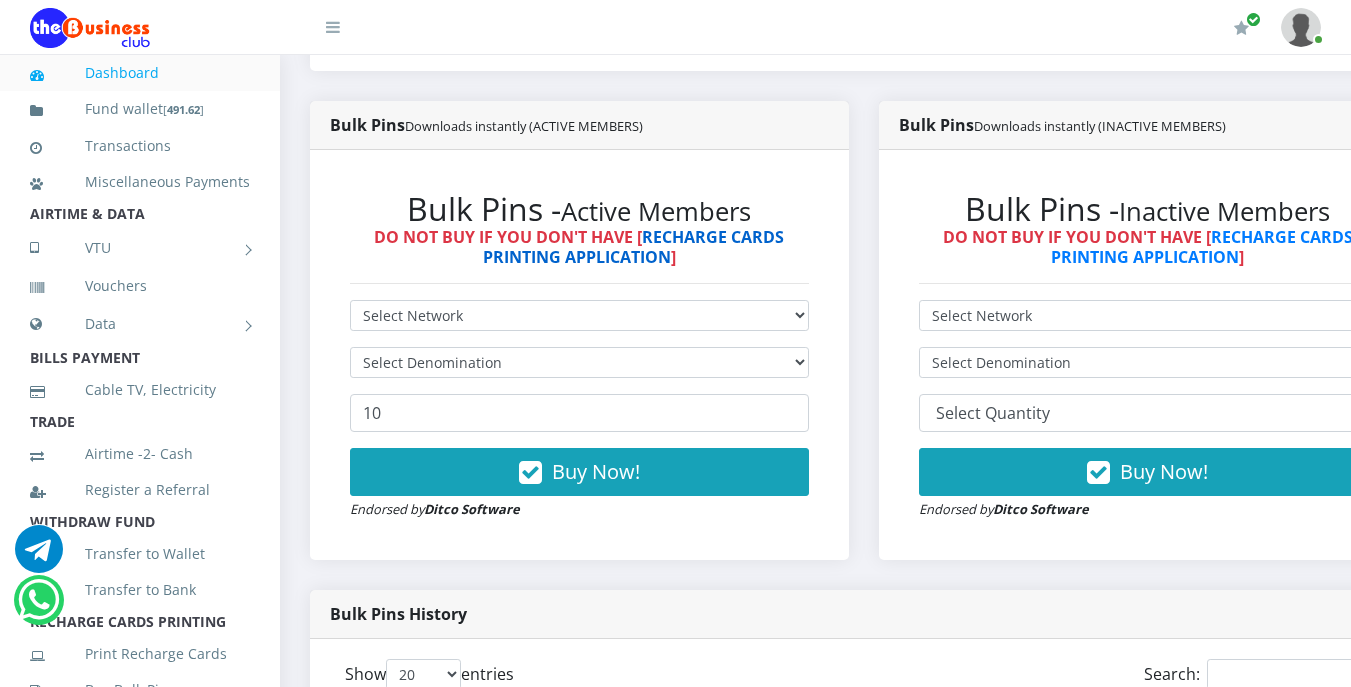 scroll, scrollTop: 500, scrollLeft: 0, axis: vertical 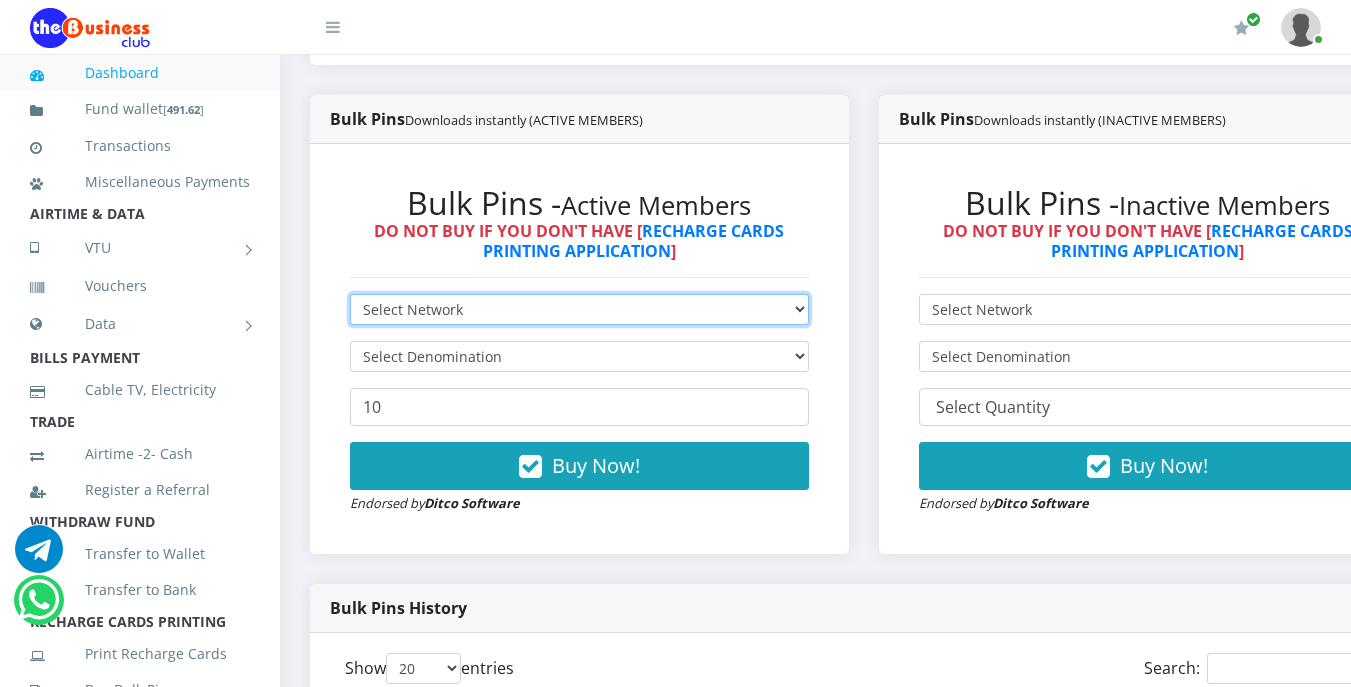 click on "Select Network
MTN
Globacom
9Mobile
Airtel" at bounding box center [579, 309] 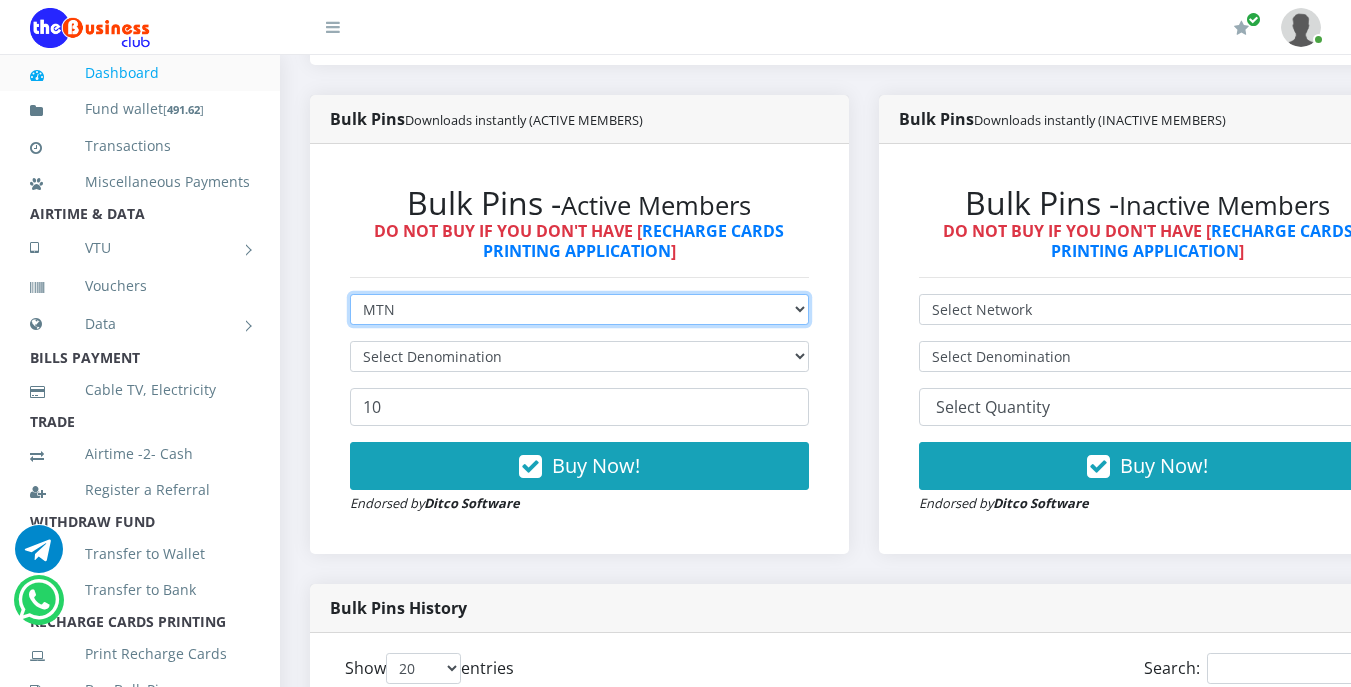 click on "Select Network
MTN
Globacom
9Mobile
Airtel" at bounding box center [579, 309] 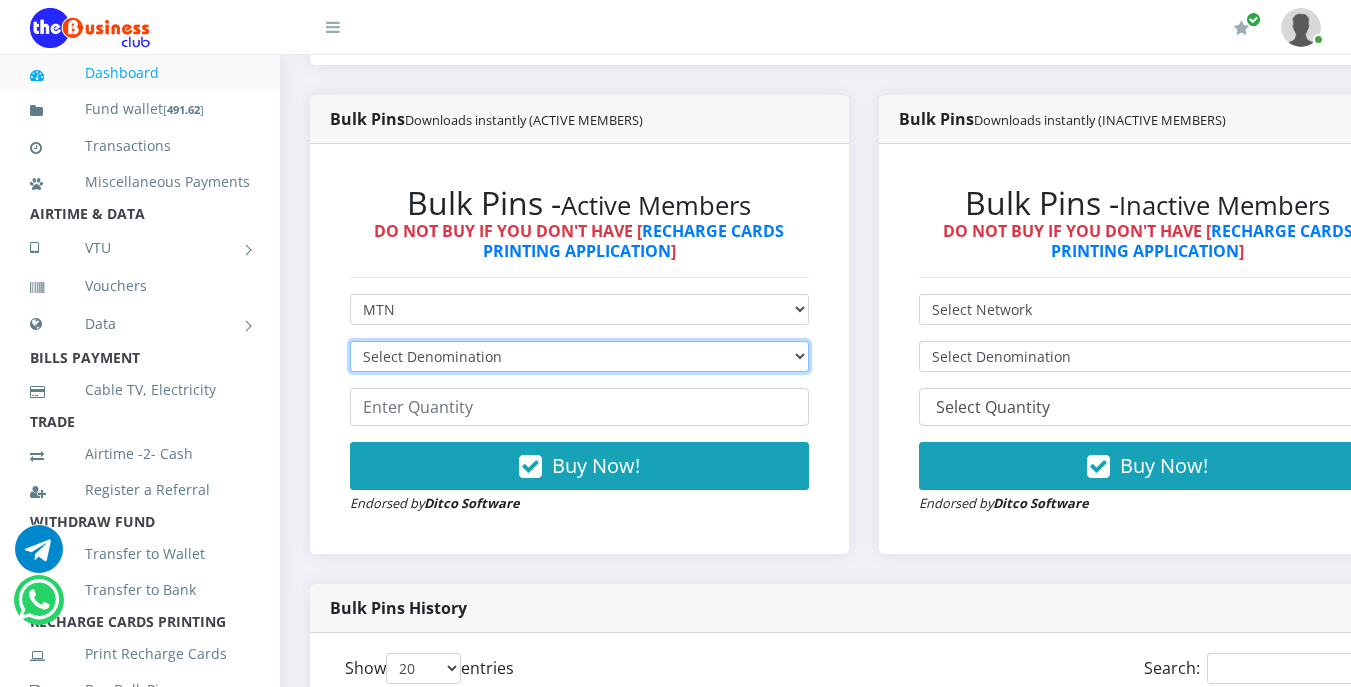 click on "Select Denomination MTN NGN100 - ₦96.99 MTN NGN200 - ₦193.98 MTN NGN400 - ₦387.96 MTN NGN500 - ₦484.95 MTN NGN1000 - ₦969.90 MTN NGN1500 - ₦1,454.85" at bounding box center [579, 356] 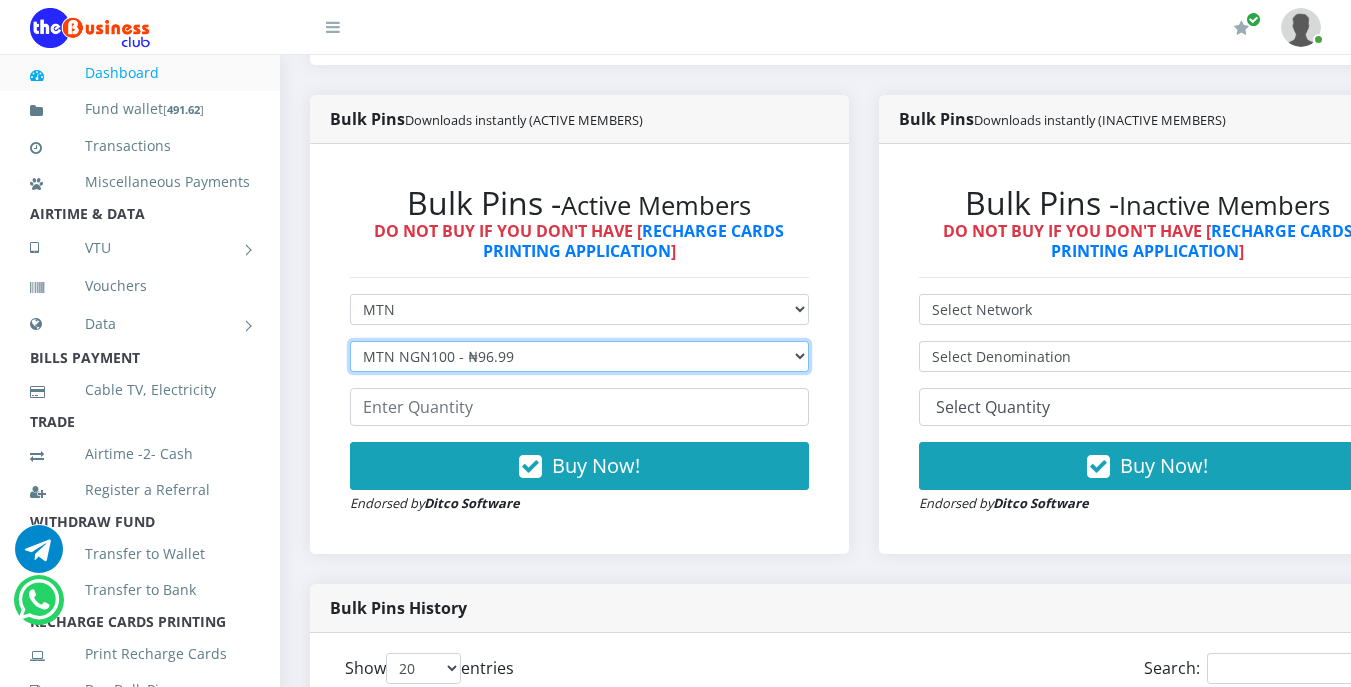 click on "Select Denomination MTN NGN100 - ₦96.99 MTN NGN200 - ₦193.98 MTN NGN400 - ₦387.96 MTN NGN500 - ₦484.95 MTN NGN1000 - ₦969.90 MTN NGN1500 - ₦1,454.85" at bounding box center (579, 356) 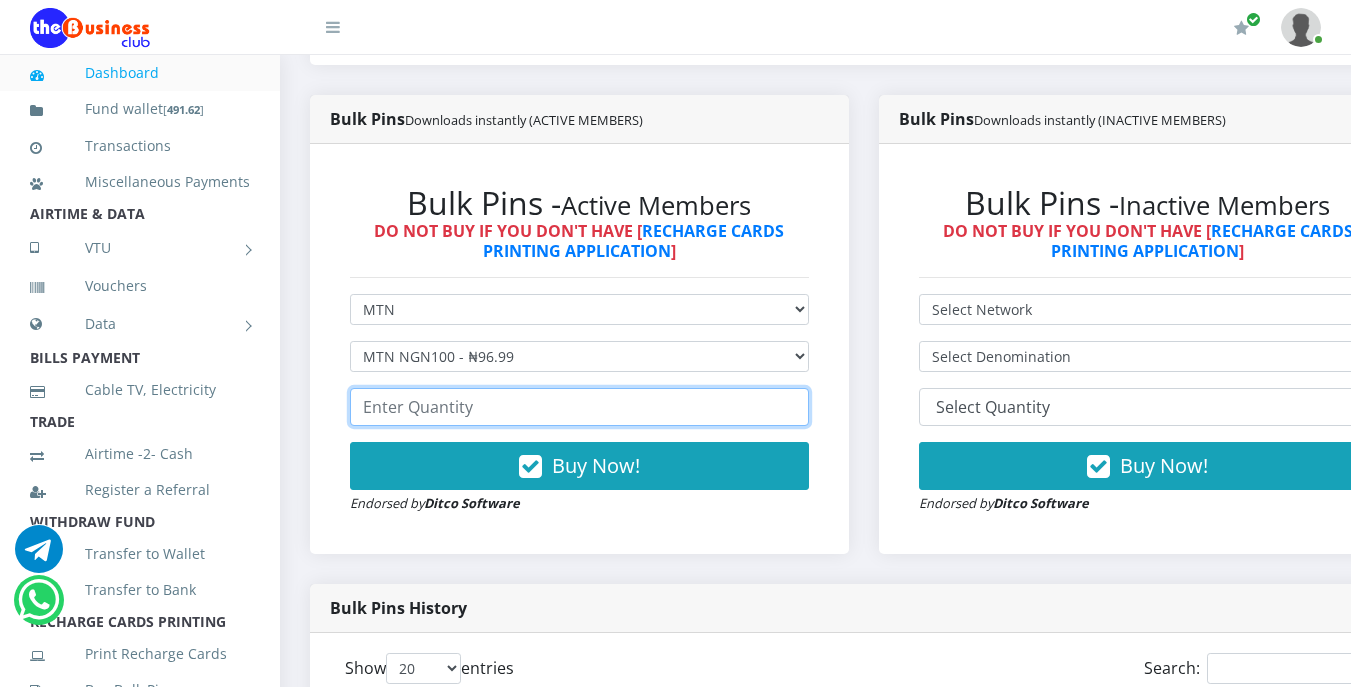 click at bounding box center [579, 407] 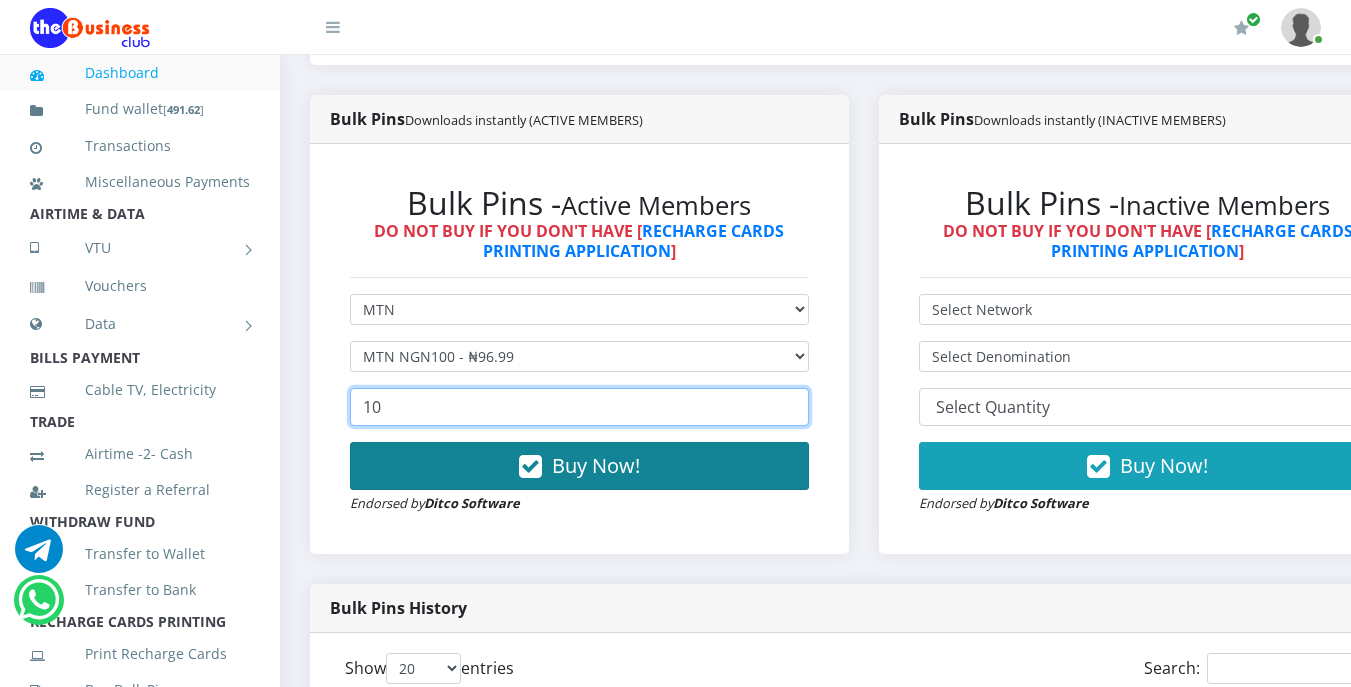 type on "10" 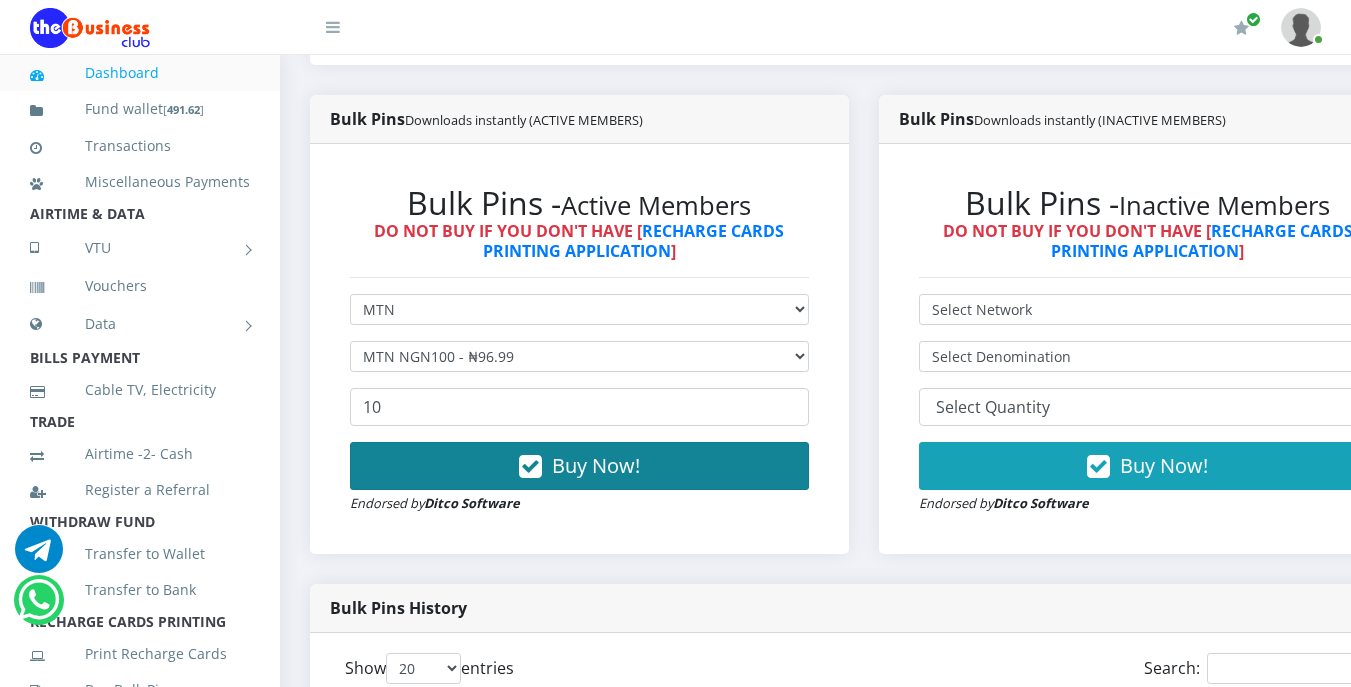 click on "Buy Now!" at bounding box center [596, 465] 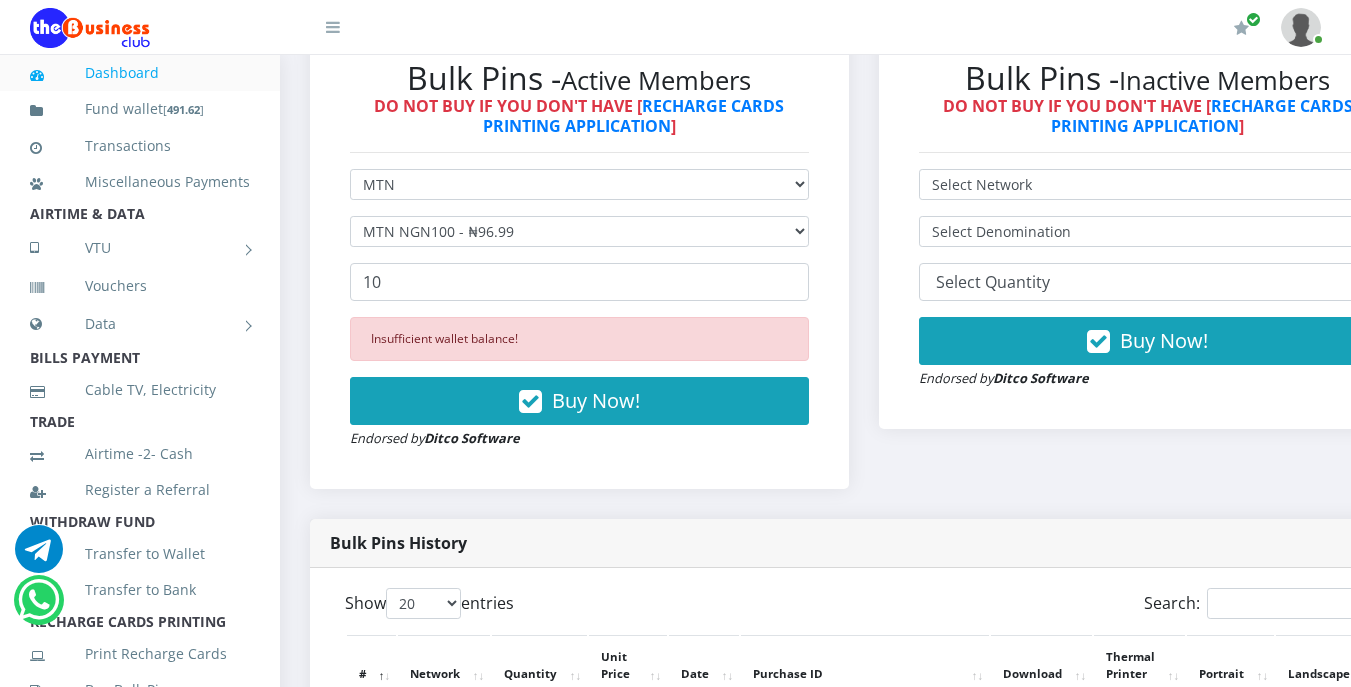 scroll, scrollTop: 600, scrollLeft: 0, axis: vertical 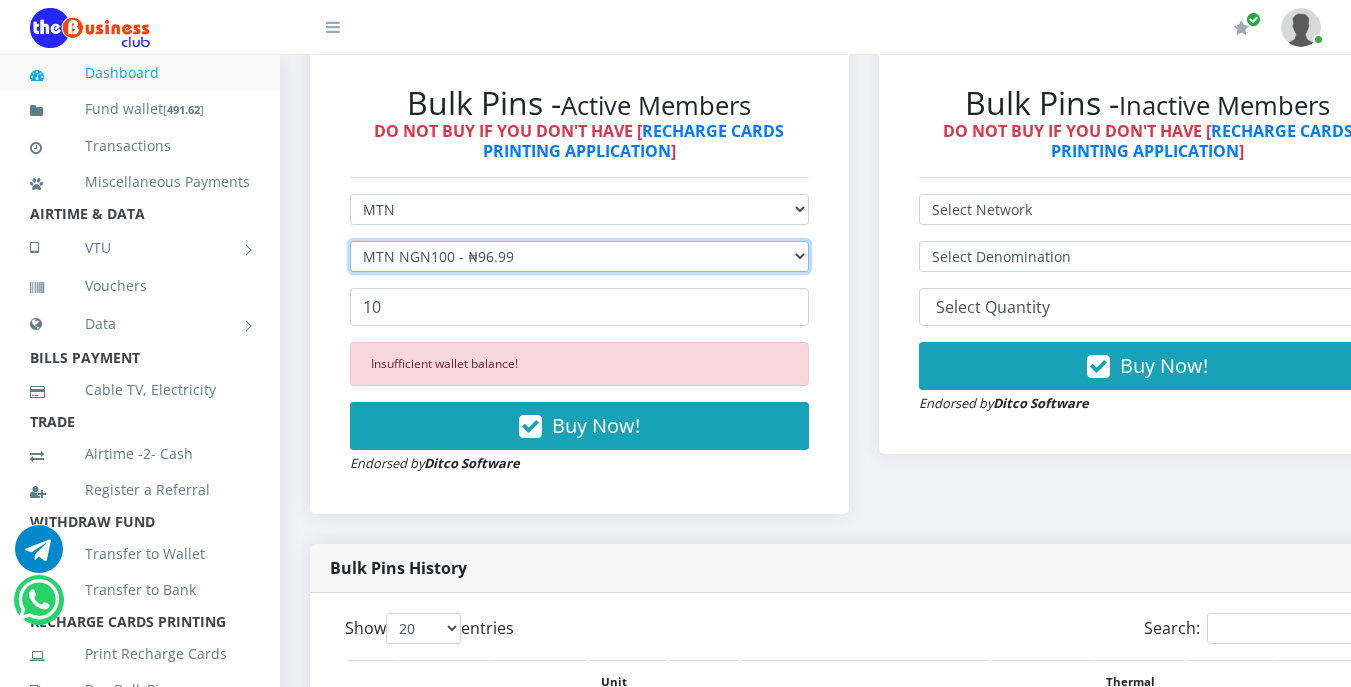 click on "Select Denomination MTN NGN100 - ₦96.99 MTN NGN200 - ₦193.98 MTN NGN400 - ₦387.96 MTN NGN500 - ₦484.95 MTN NGN1000 - ₦969.90 MTN NGN1500 - ₦1,454.85" at bounding box center (579, 256) 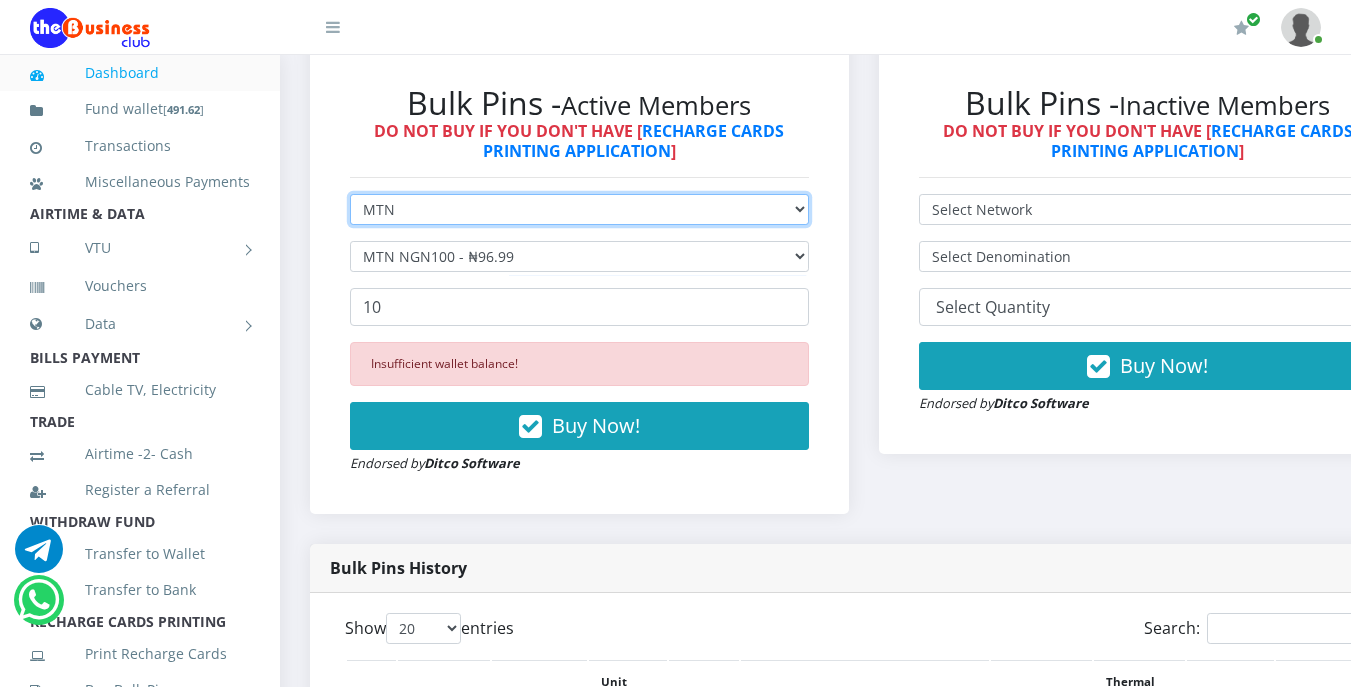 click on "Select Network
MTN
Globacom
9Mobile
Airtel" at bounding box center (579, 209) 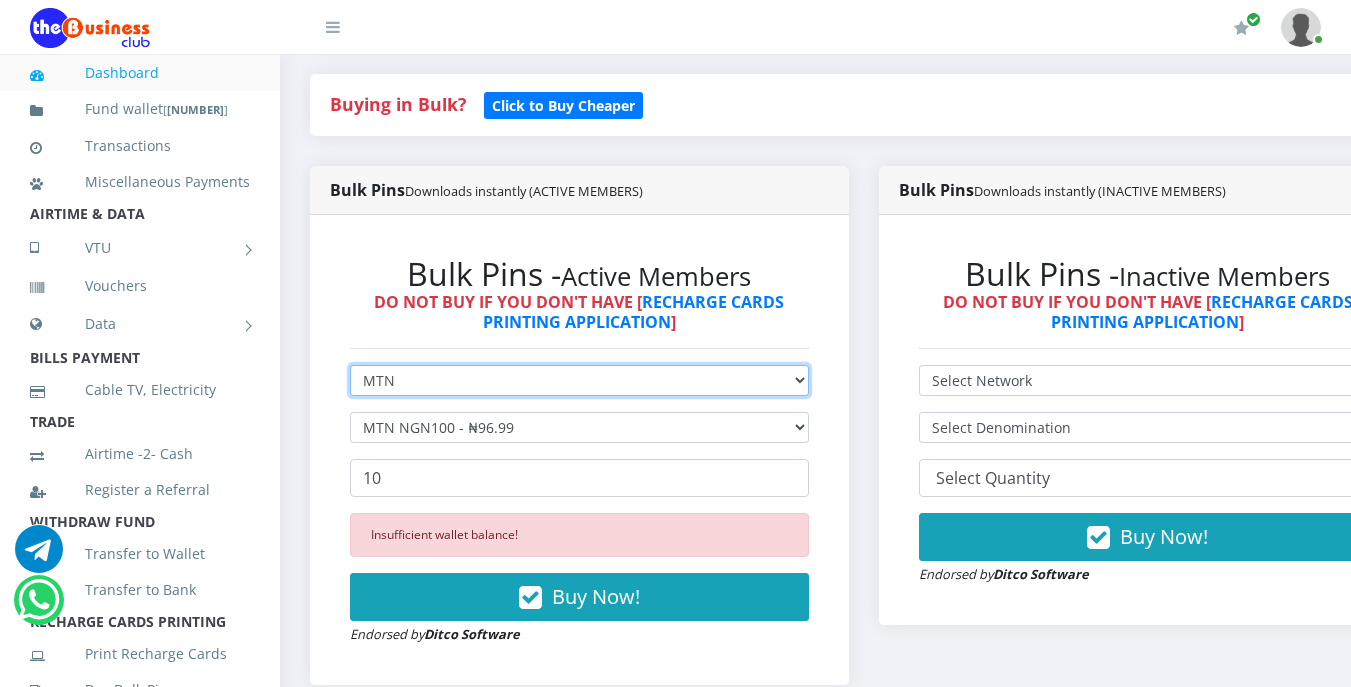 scroll, scrollTop: 500, scrollLeft: 0, axis: vertical 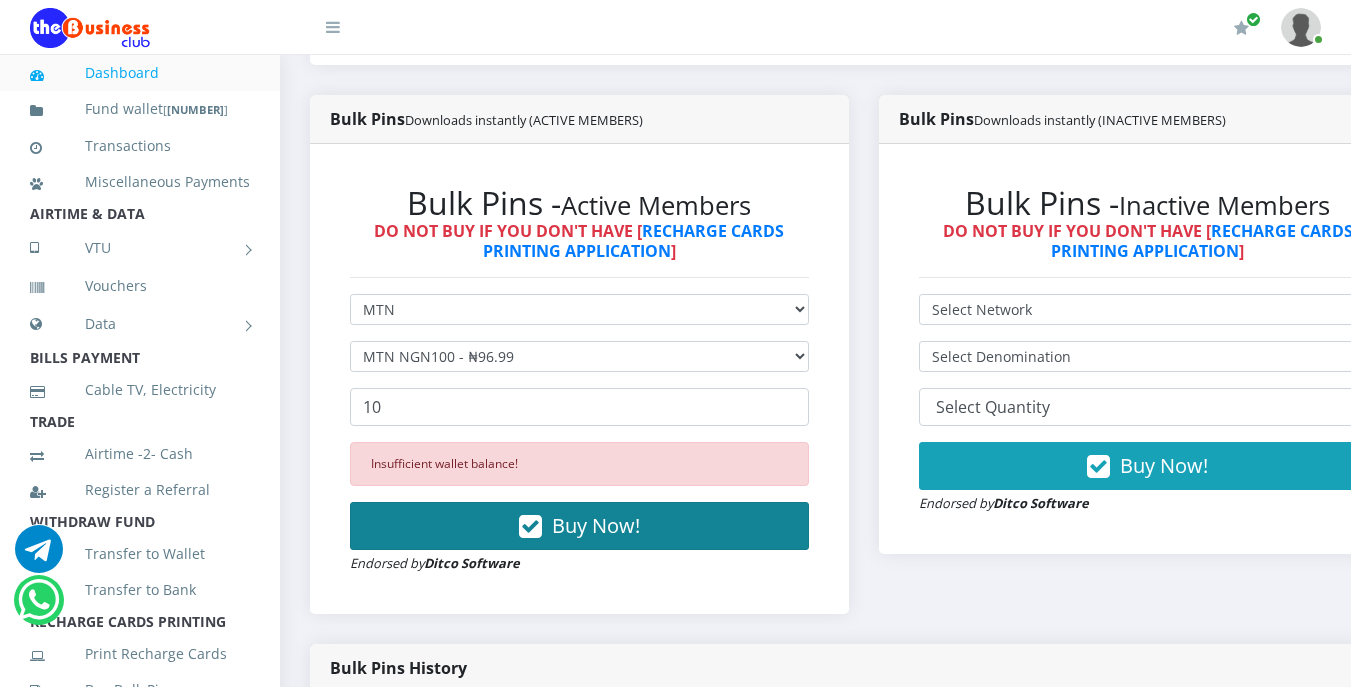 click on "Buy Now!" at bounding box center (596, 525) 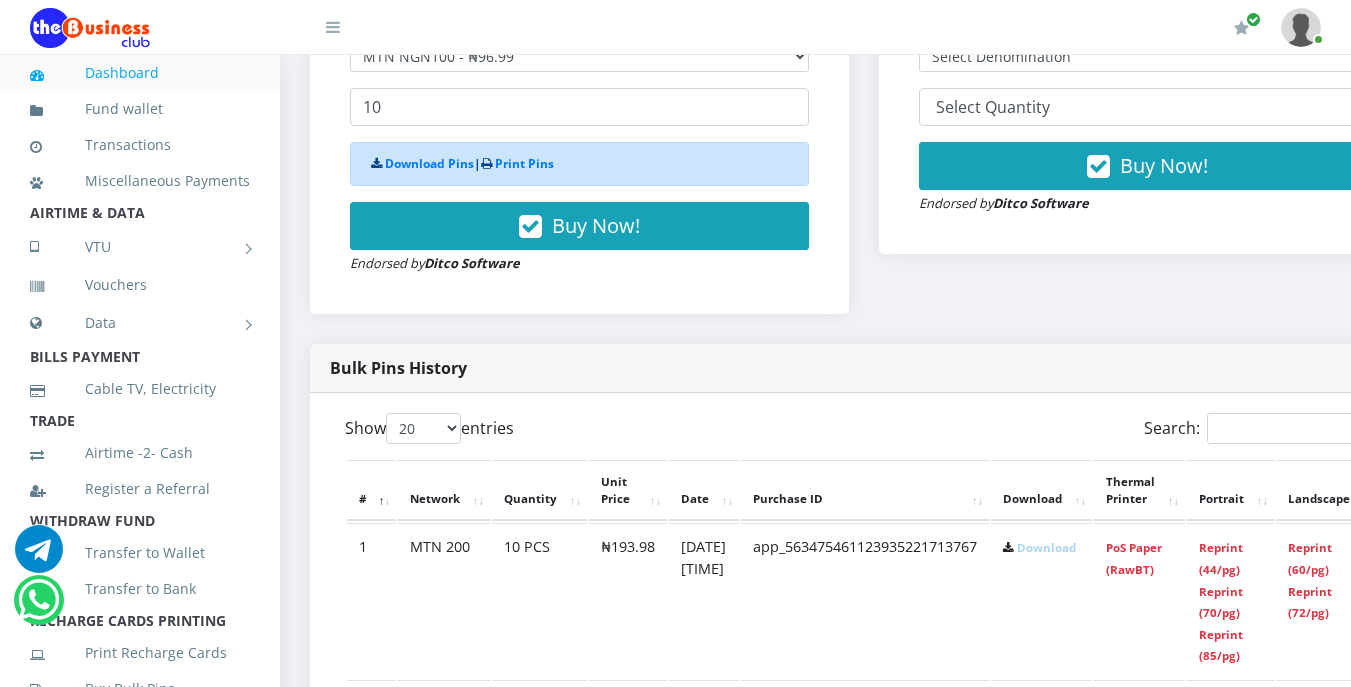 scroll, scrollTop: 778, scrollLeft: 0, axis: vertical 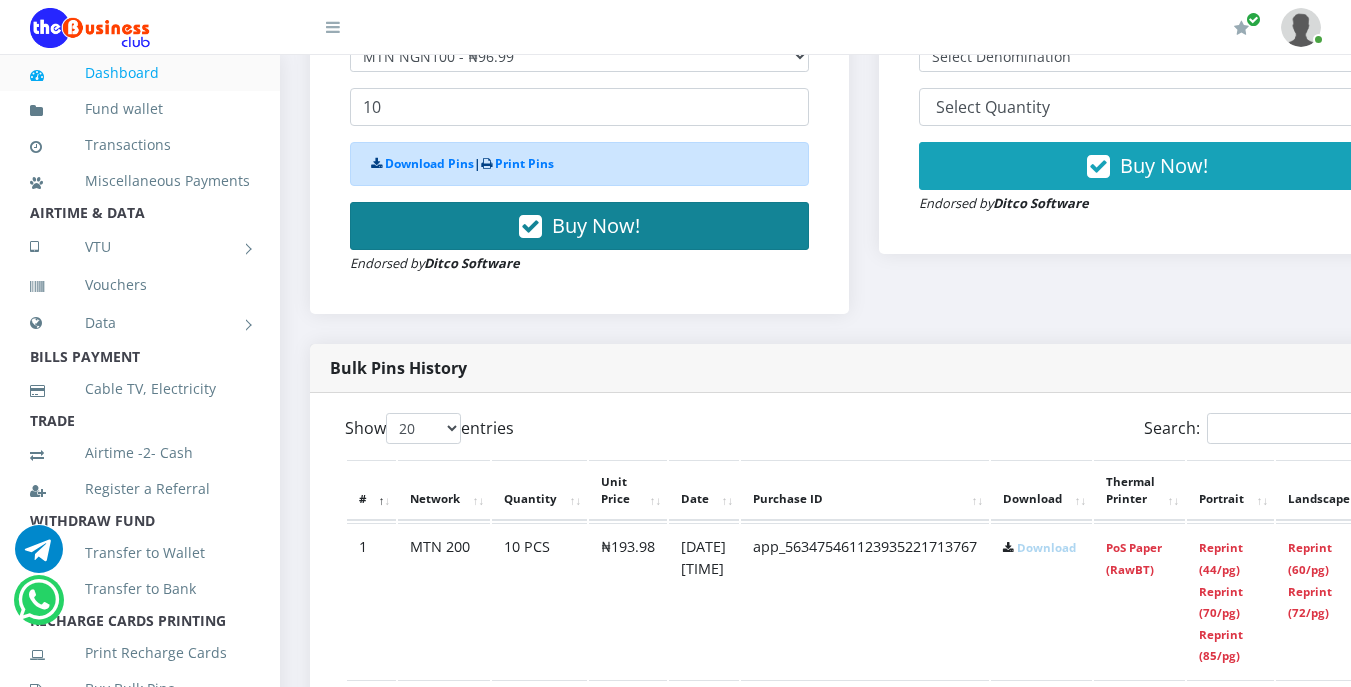 click on "Buy Now!" at bounding box center [596, 225] 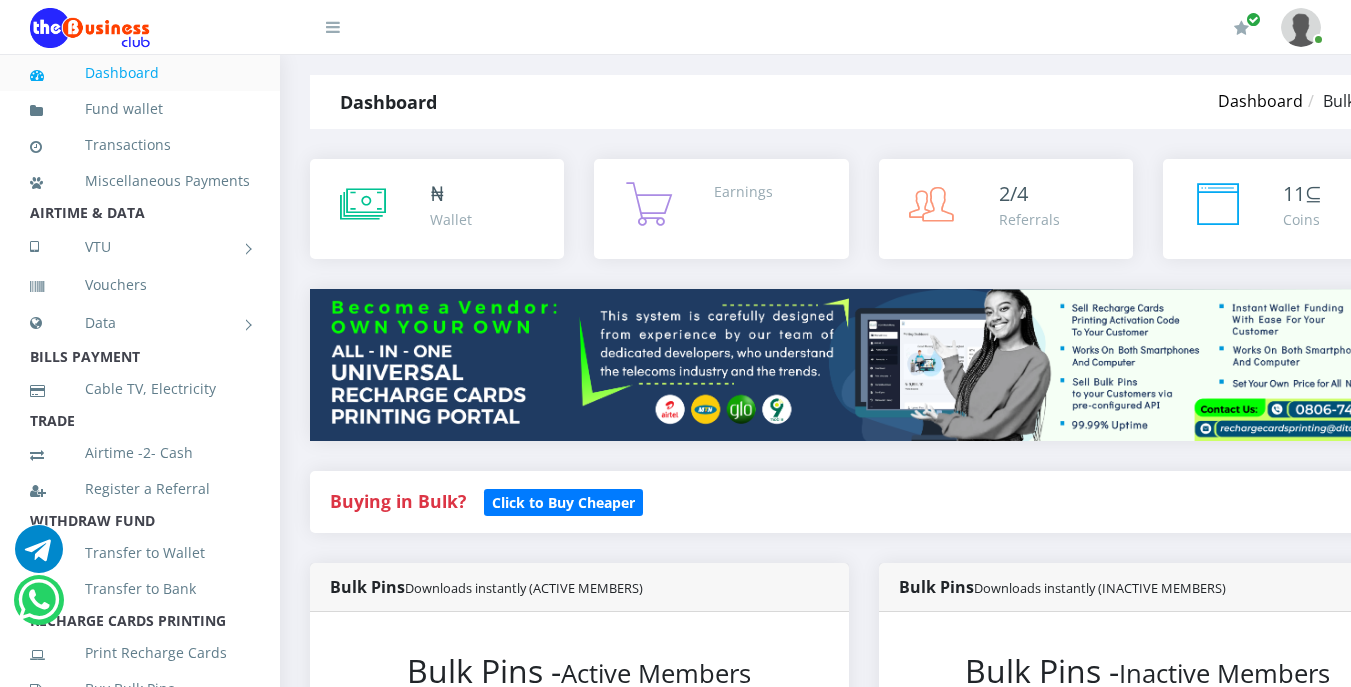 scroll, scrollTop: 0, scrollLeft: 0, axis: both 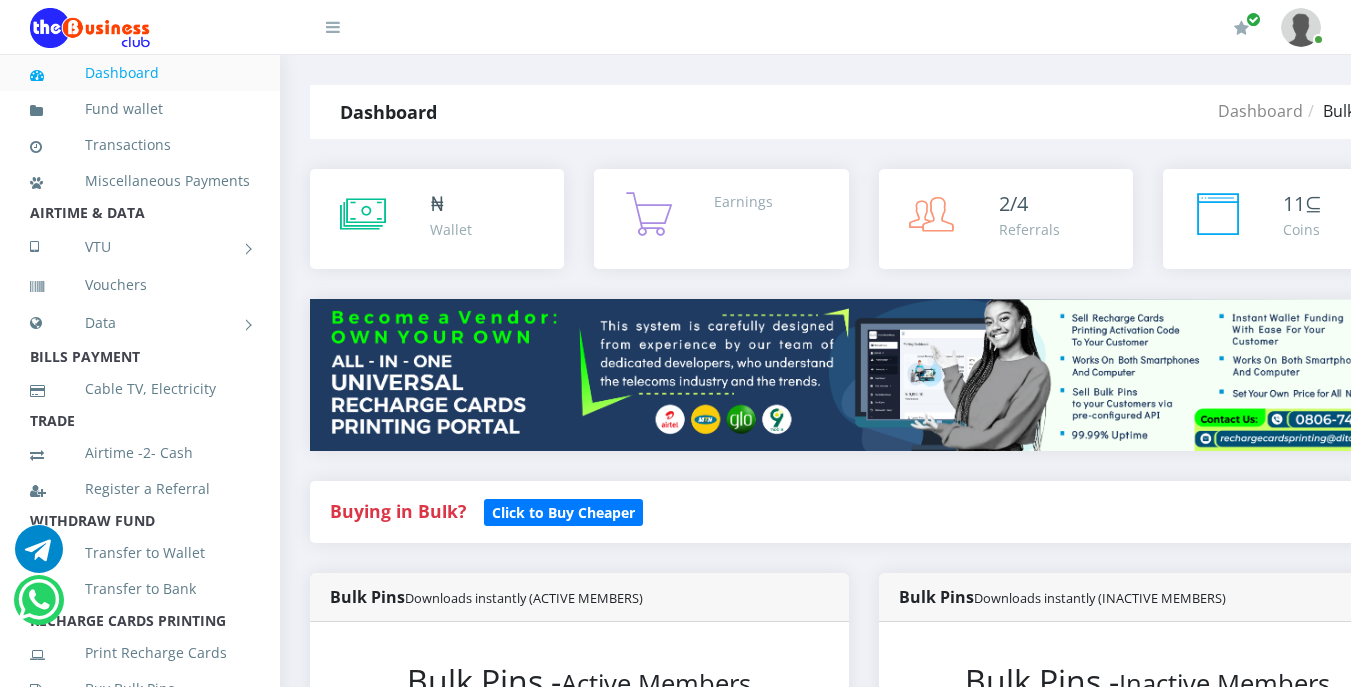 click at bounding box center [1301, 27] 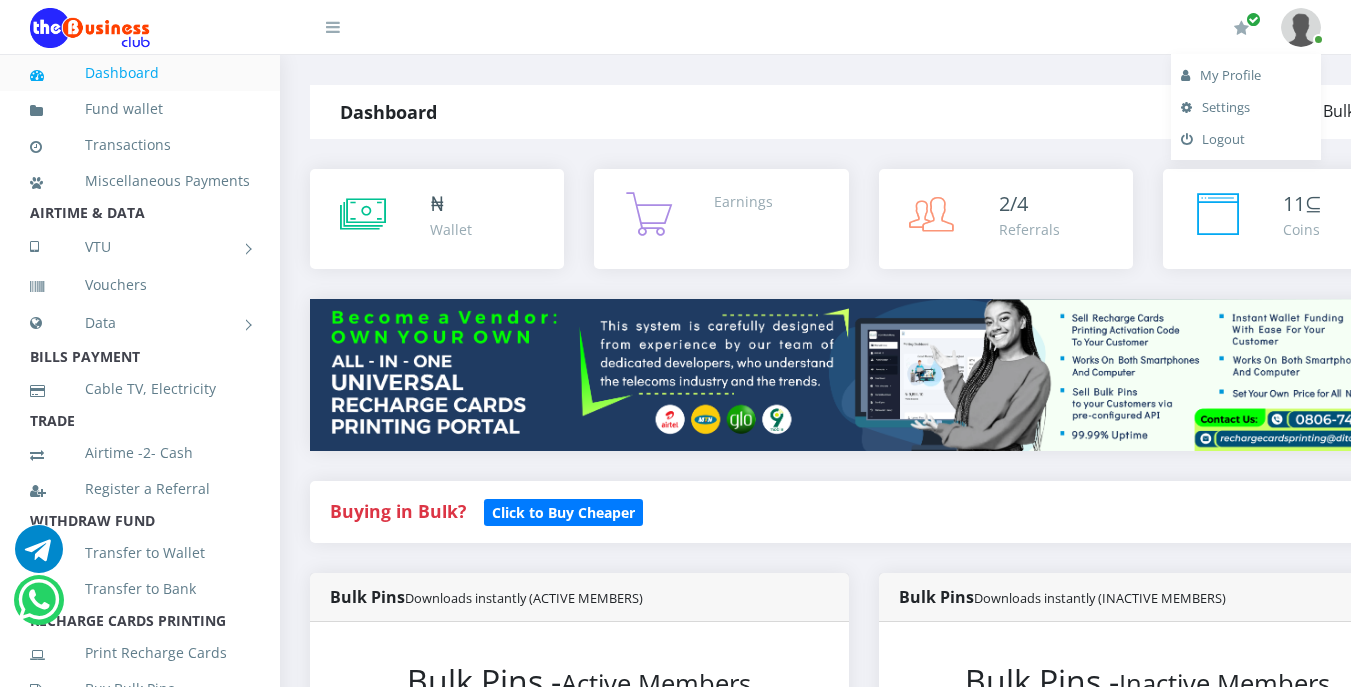 click on "My Profile" at bounding box center (1246, 75) 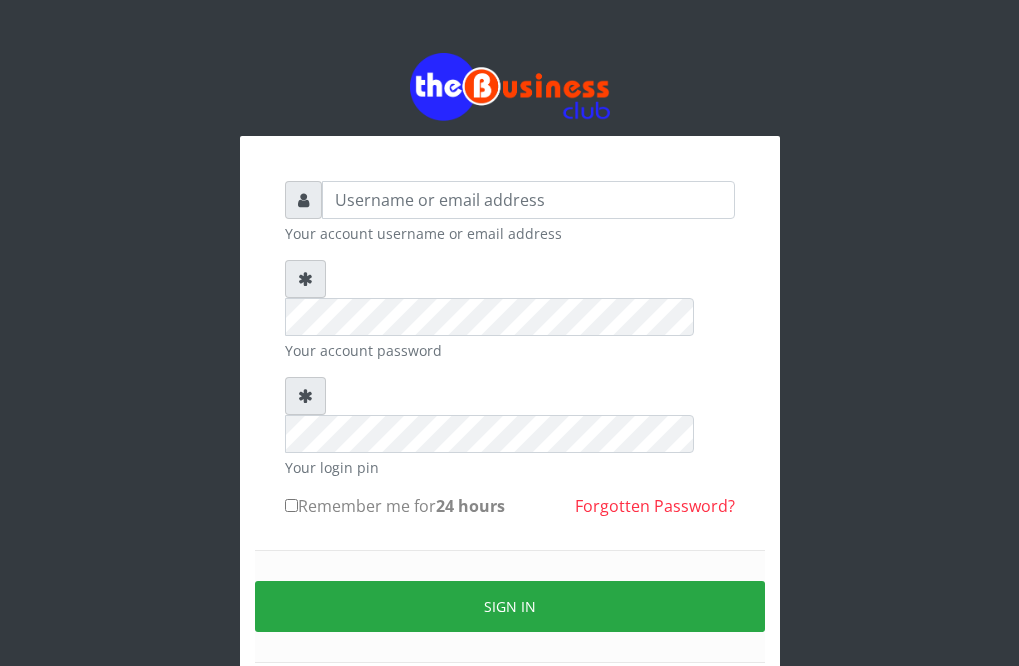 scroll, scrollTop: 0, scrollLeft: 0, axis: both 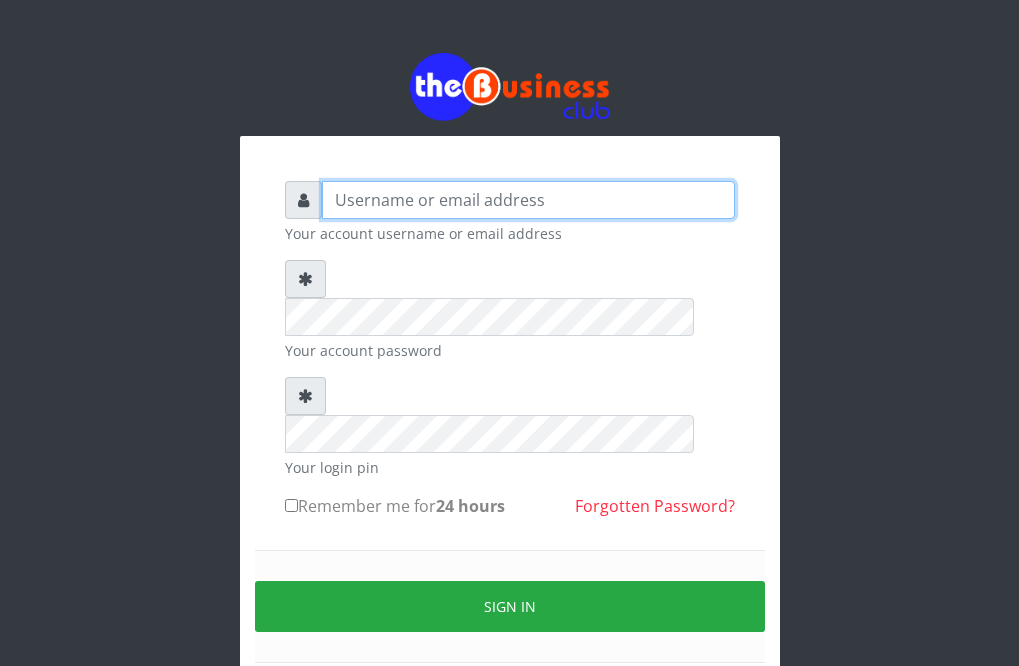 type on "[FIRST][LAST]" 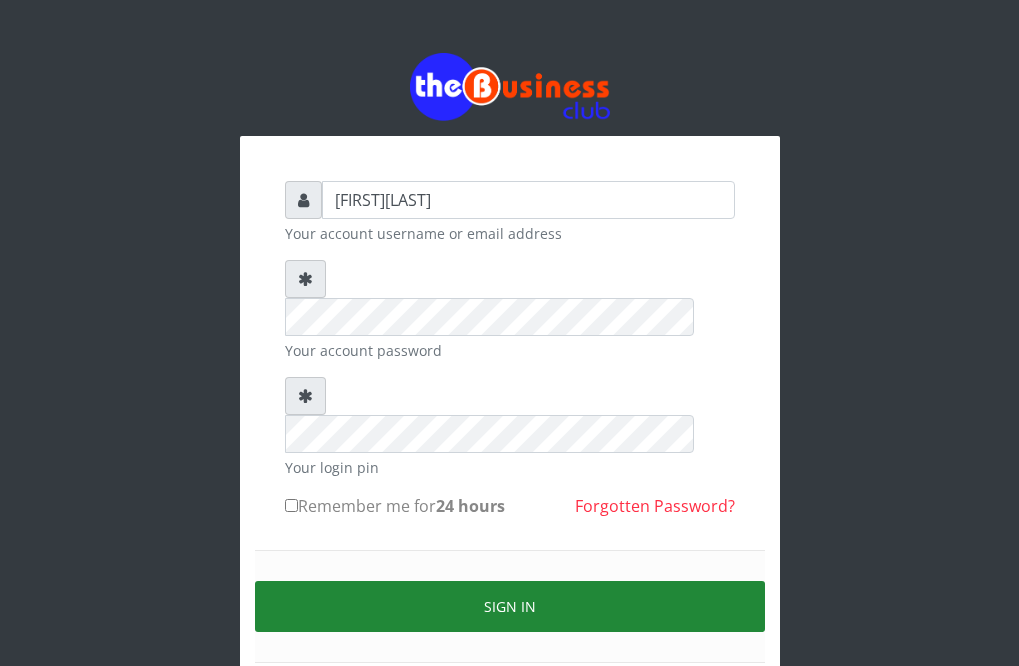 click on "Sign in" at bounding box center (510, 606) 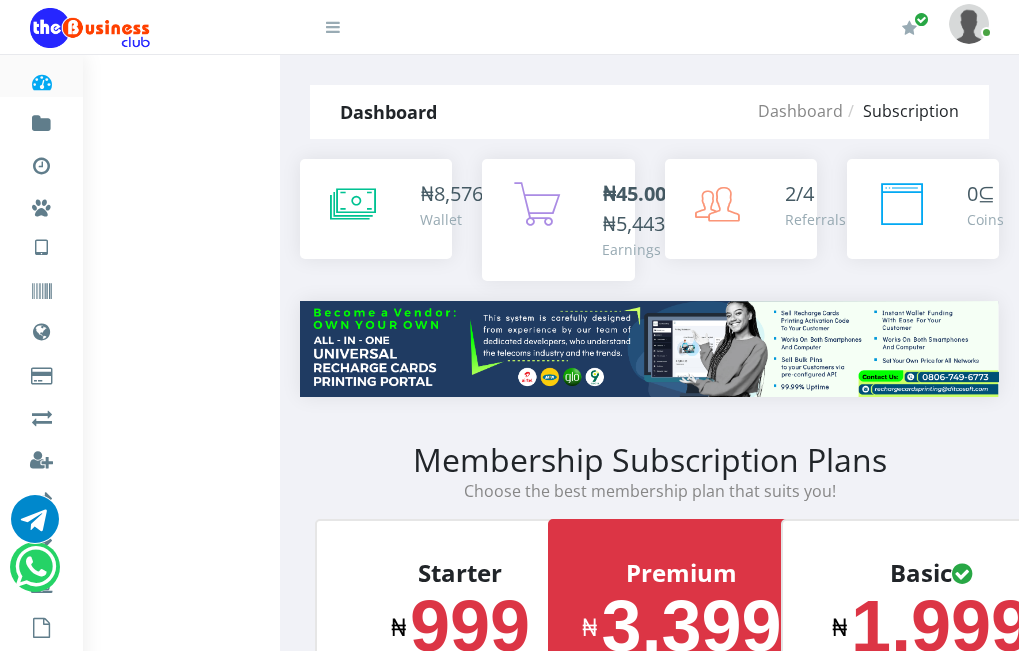 scroll, scrollTop: 0, scrollLeft: 0, axis: both 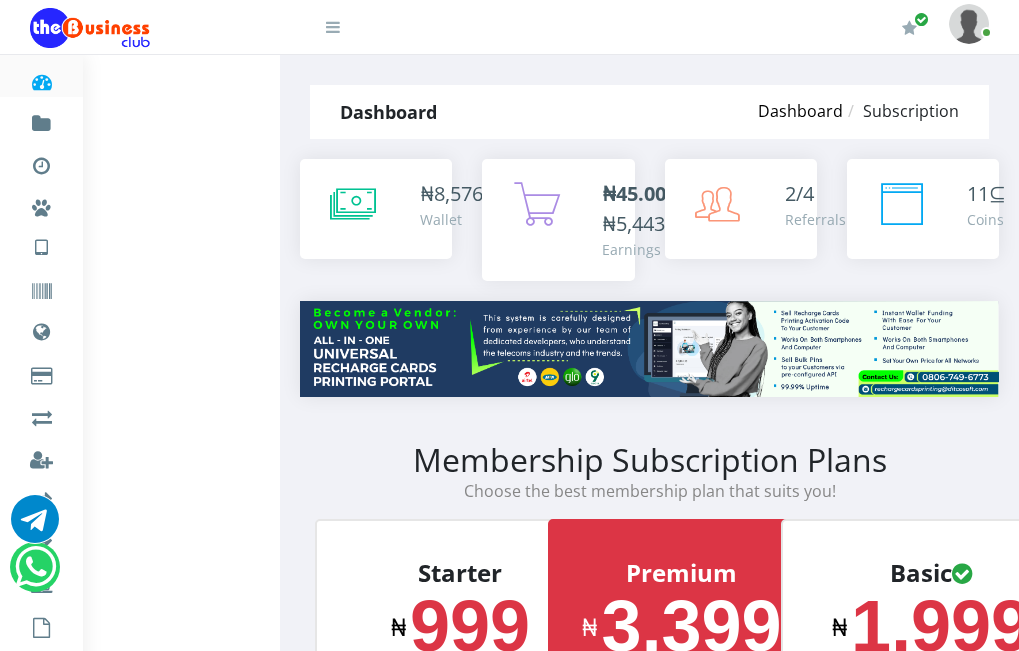 click on "Dashboard" at bounding box center (800, 111) 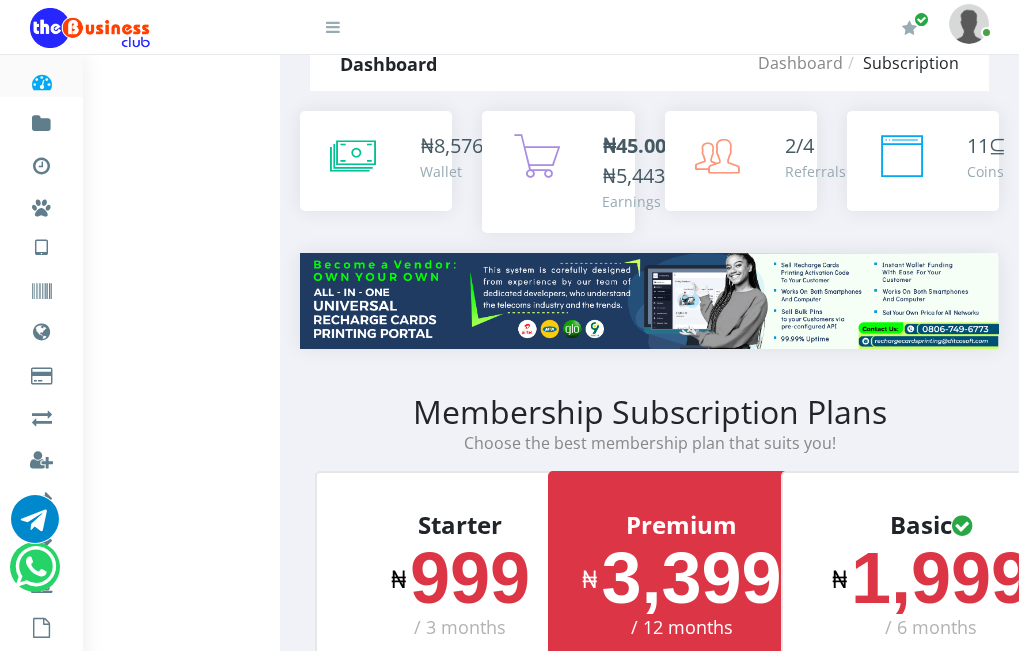 scroll, scrollTop: 0, scrollLeft: 0, axis: both 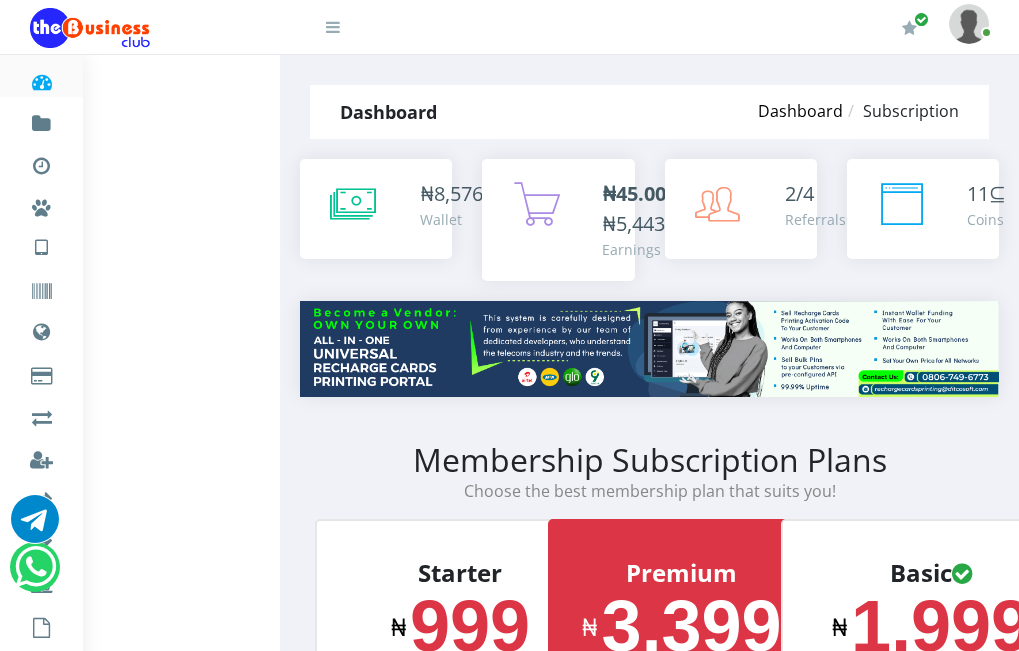 click on "Dashboard" at bounding box center [800, 111] 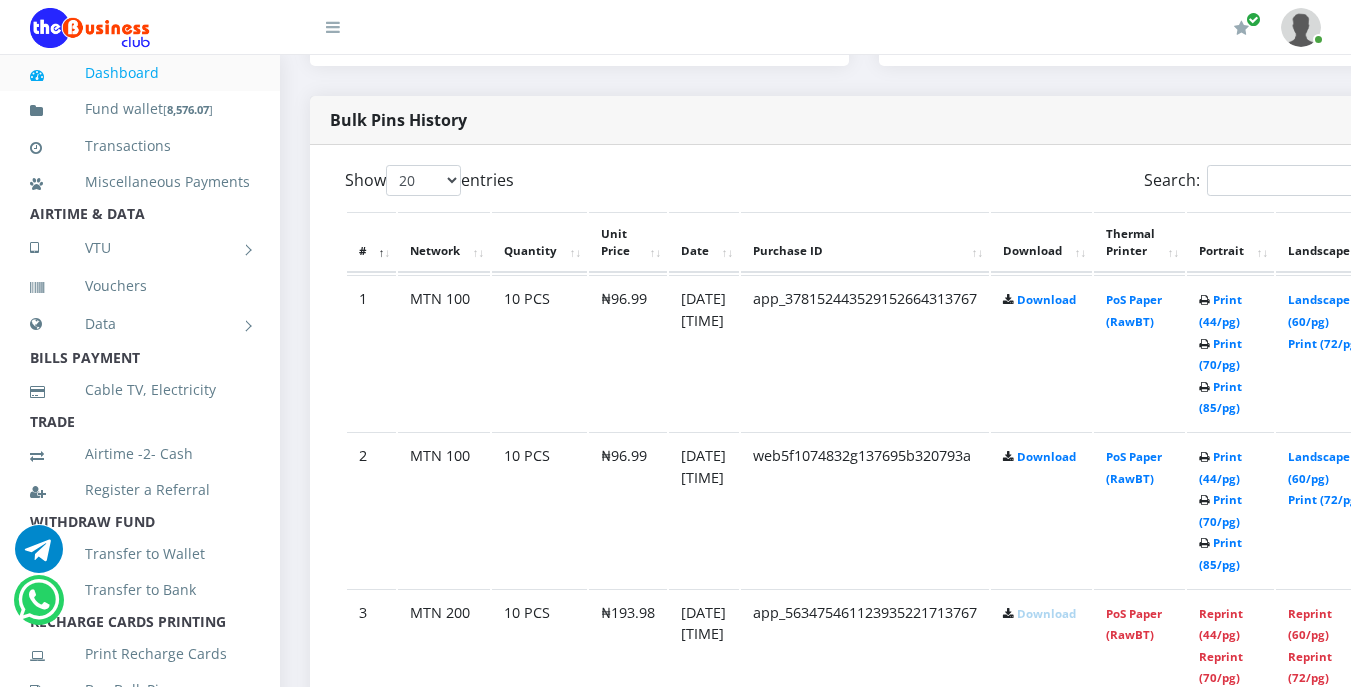 scroll, scrollTop: 1000, scrollLeft: 0, axis: vertical 